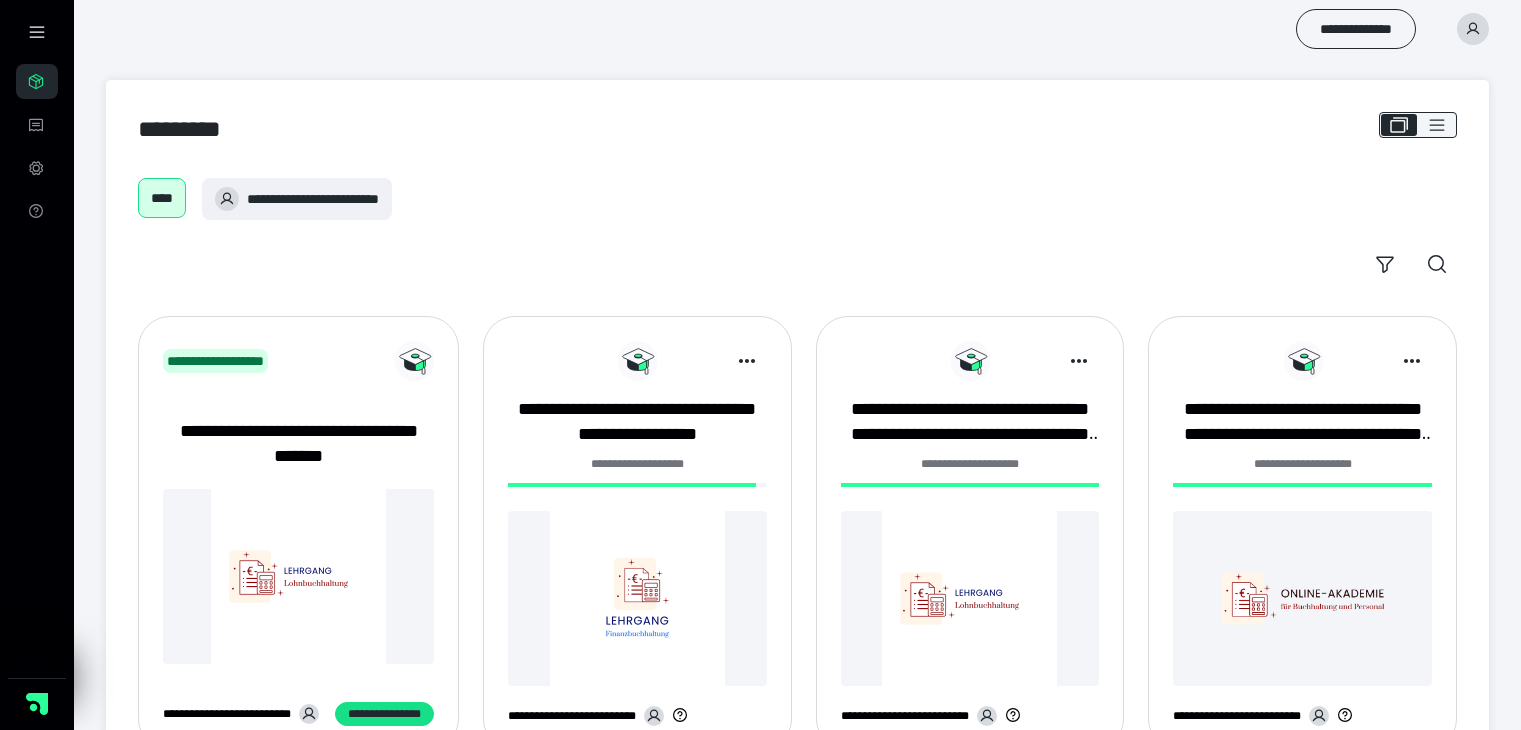 scroll, scrollTop: 0, scrollLeft: 0, axis: both 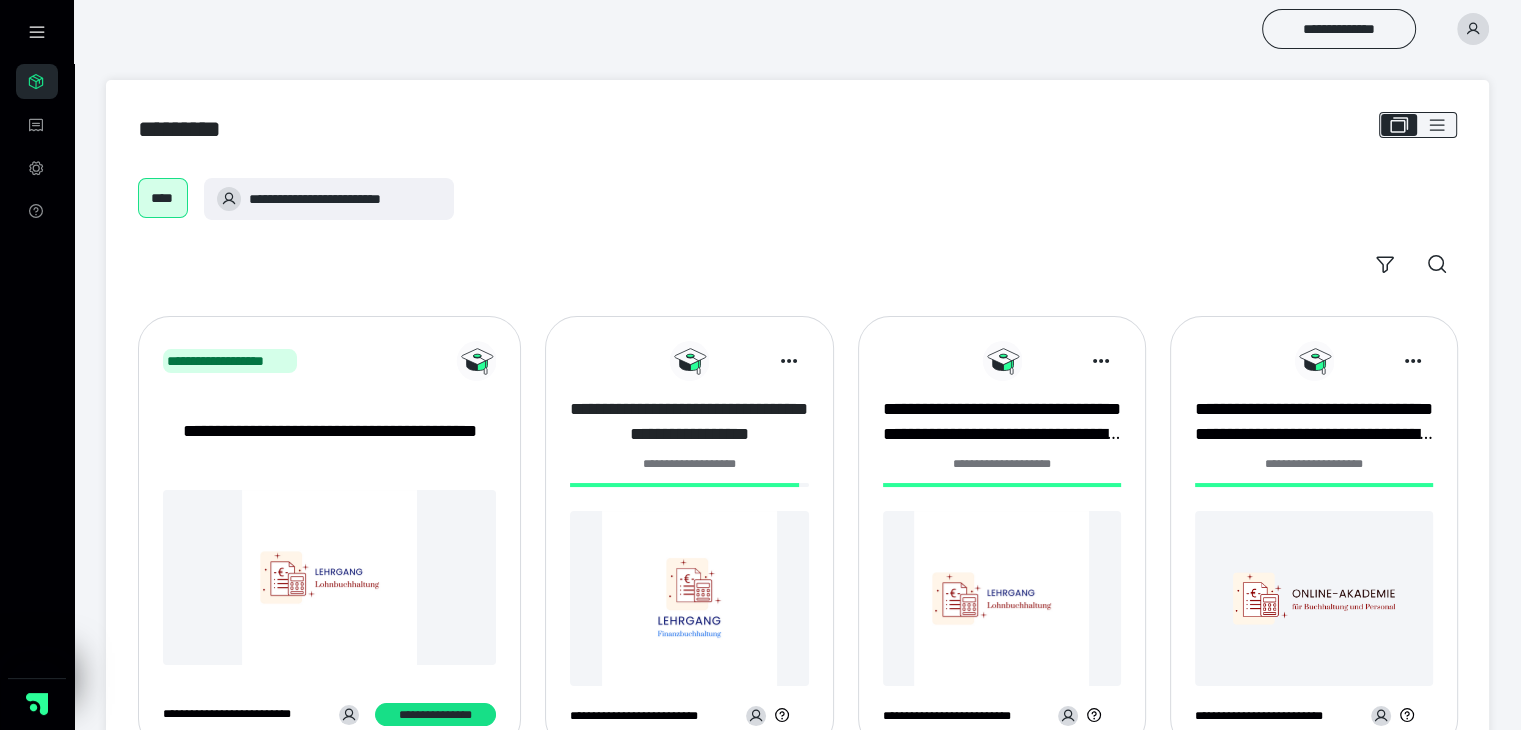 click on "**********" at bounding box center (689, 422) 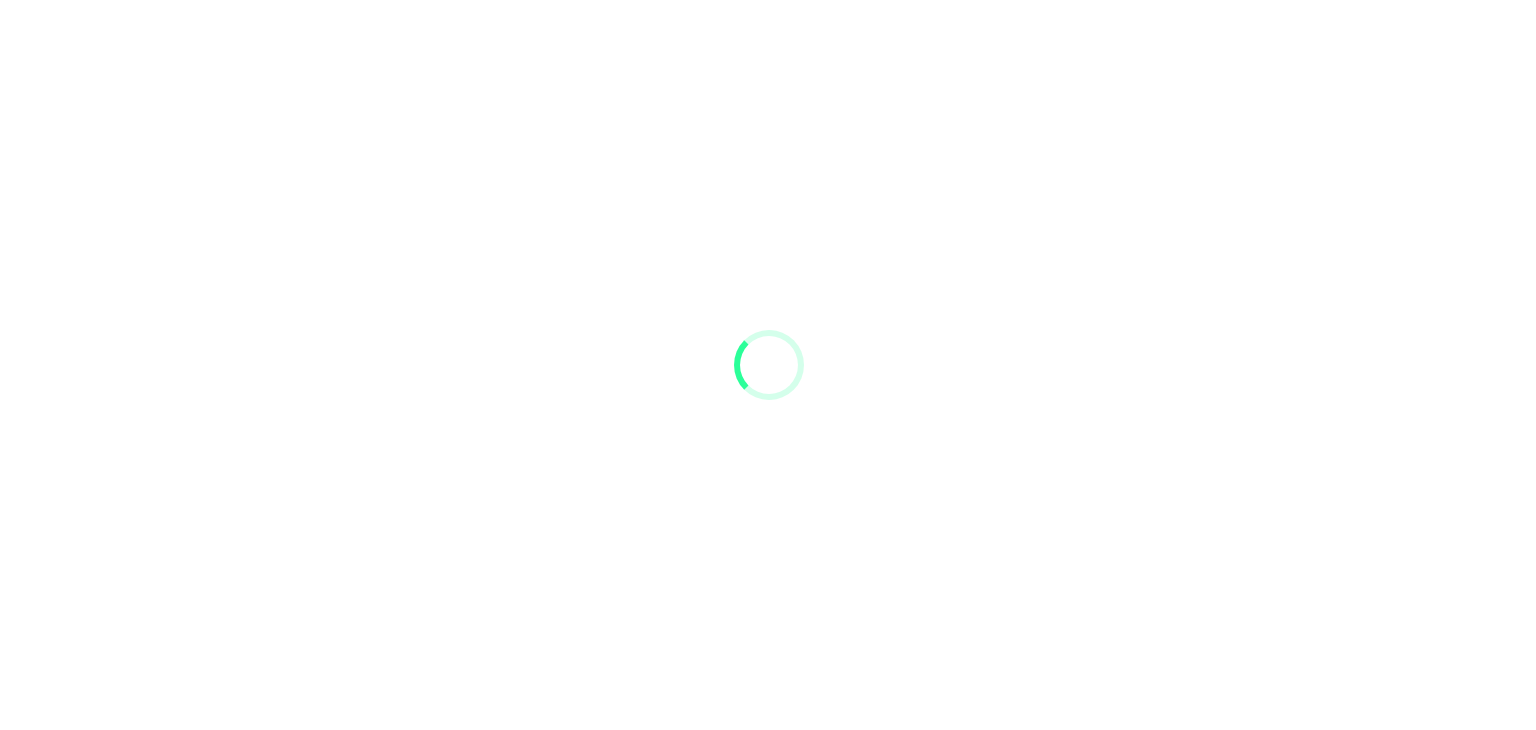 scroll, scrollTop: 0, scrollLeft: 0, axis: both 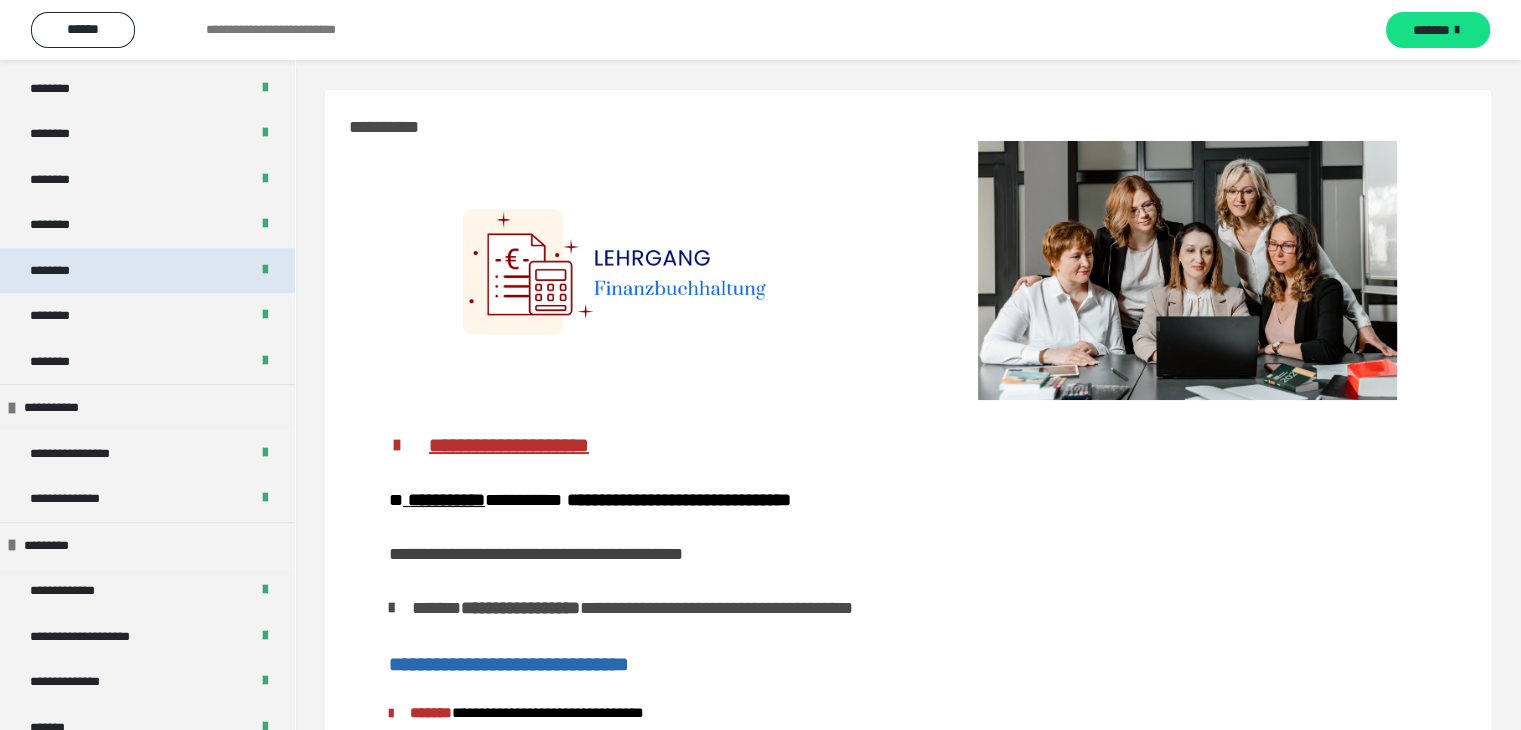 click on "********" at bounding box center (147, 271) 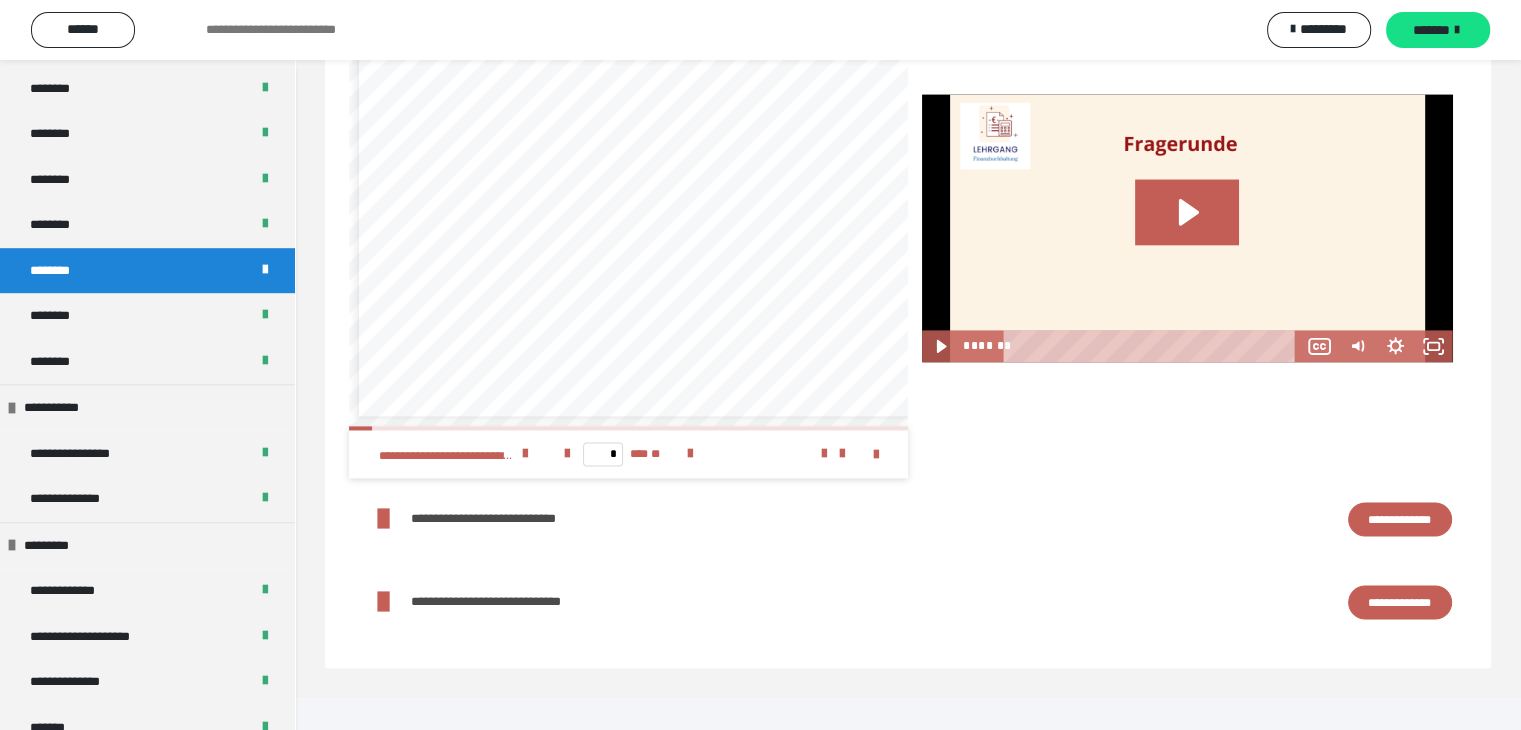 scroll, scrollTop: 2800, scrollLeft: 0, axis: vertical 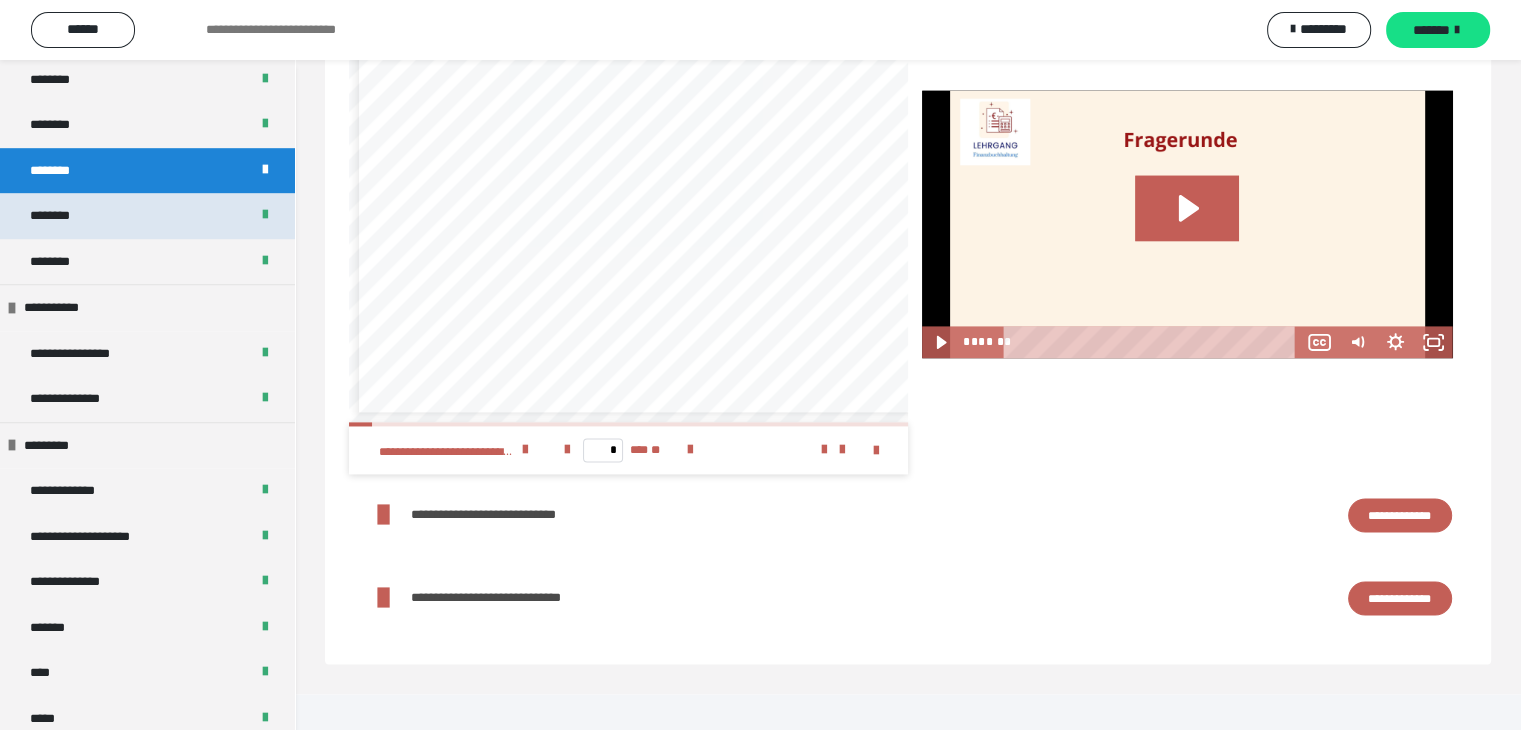 click on "********" at bounding box center [147, 216] 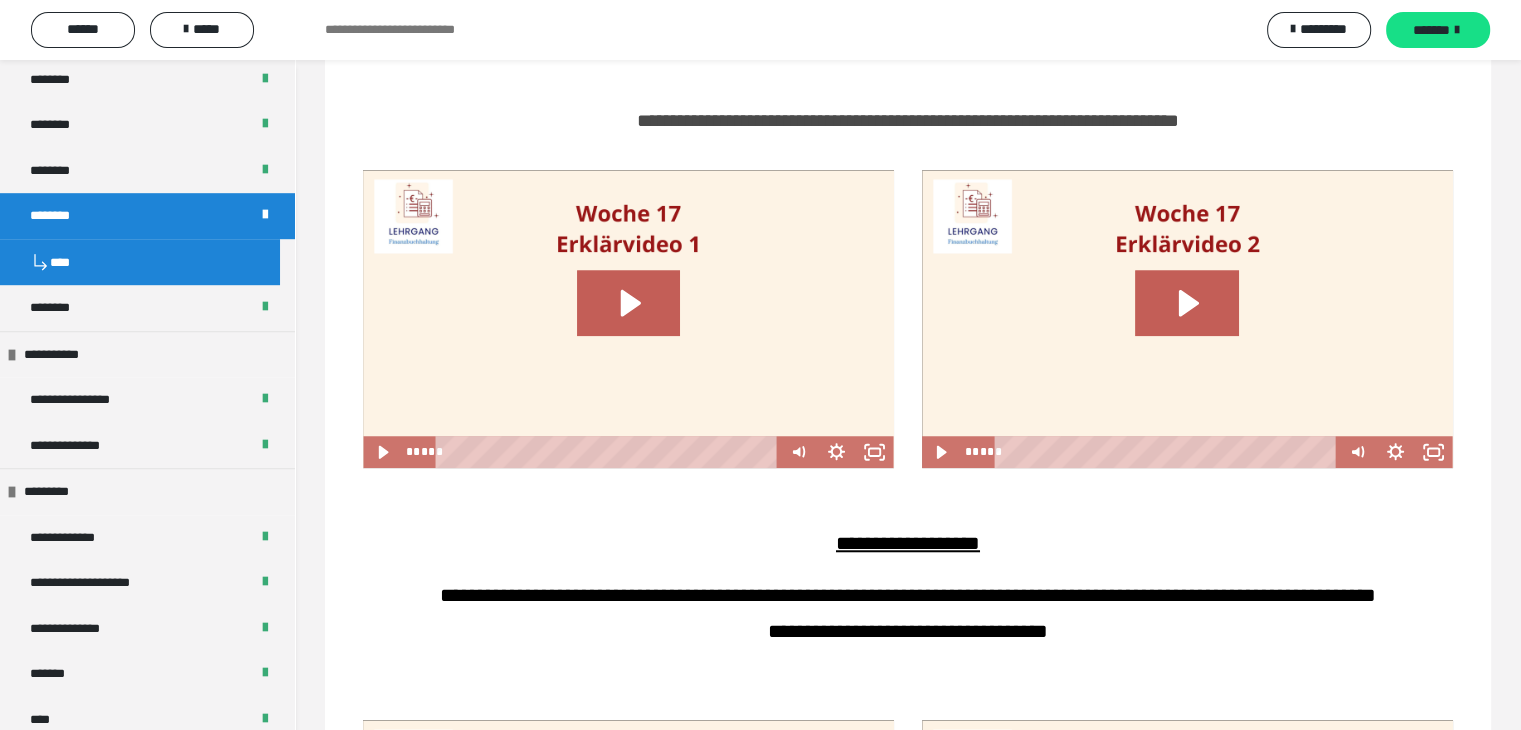 scroll, scrollTop: 1399, scrollLeft: 0, axis: vertical 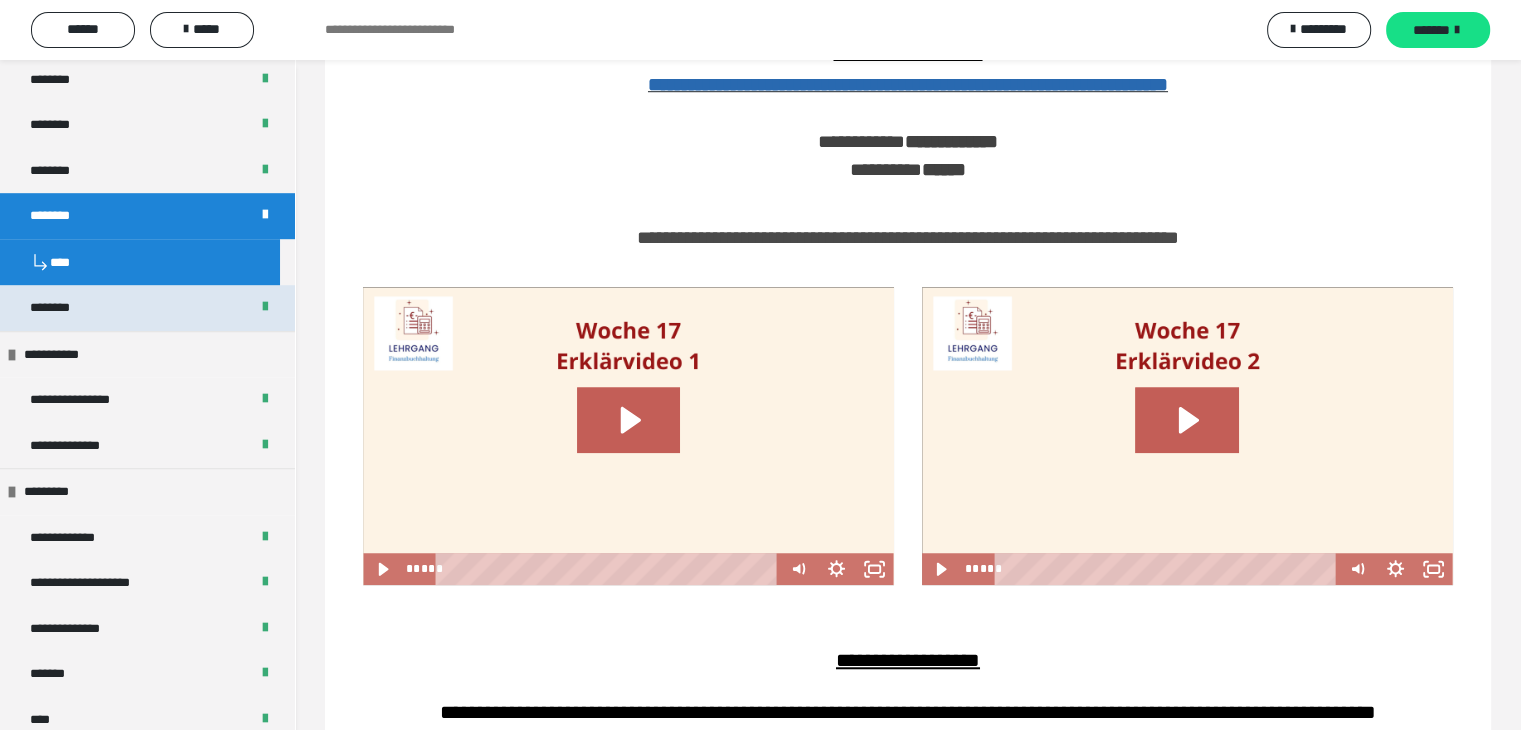 click on "********" at bounding box center (147, 308) 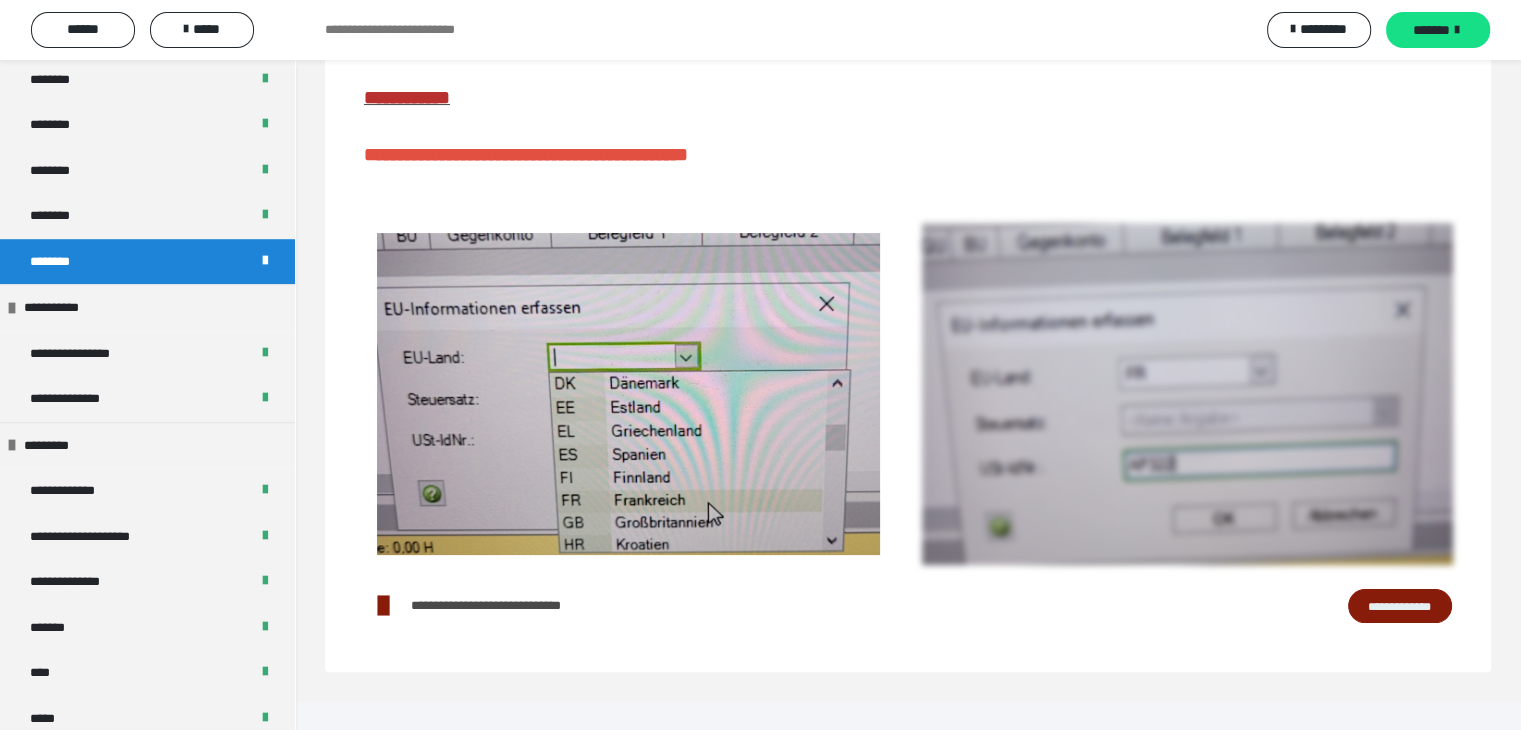 scroll, scrollTop: 311, scrollLeft: 0, axis: vertical 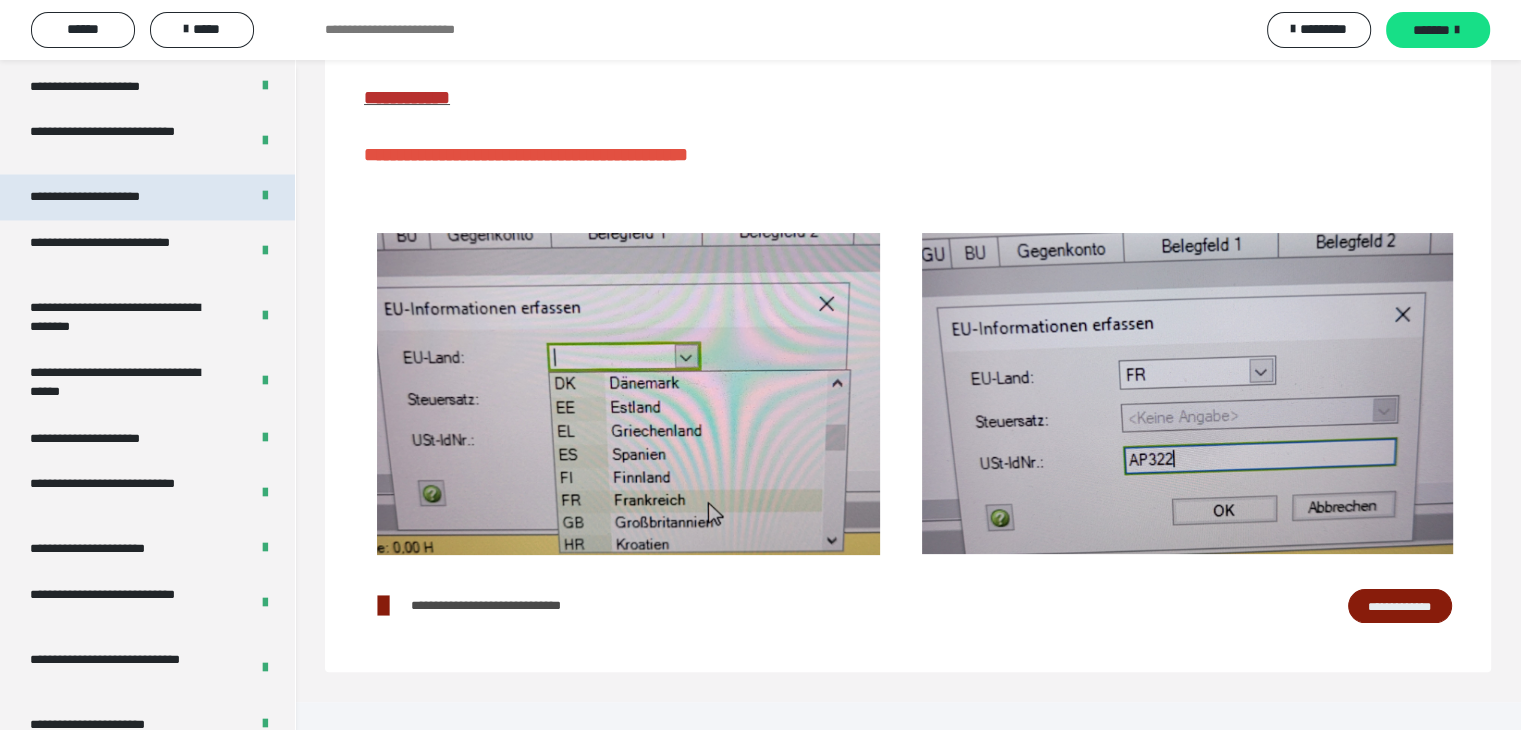click on "**********" at bounding box center (108, 197) 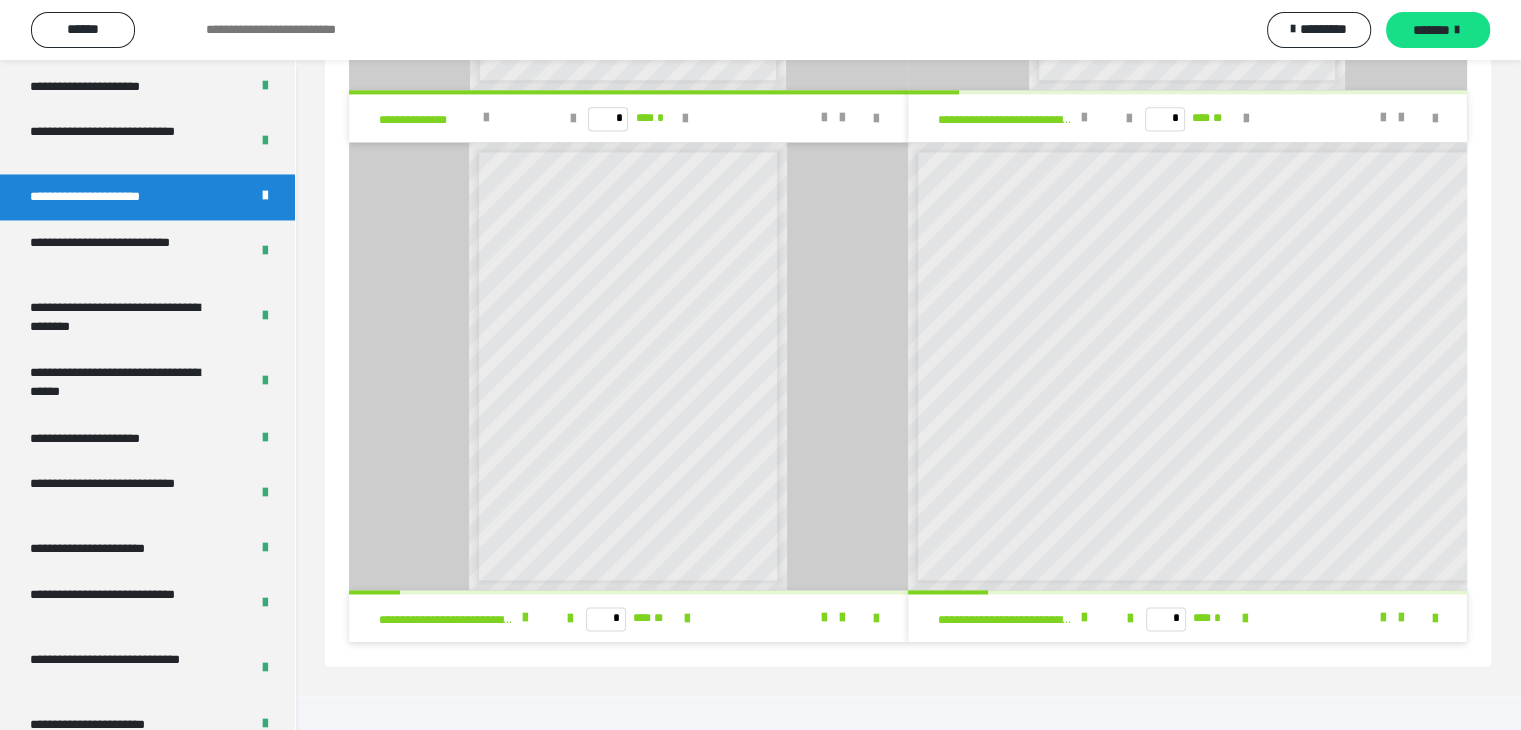 scroll, scrollTop: 2730, scrollLeft: 0, axis: vertical 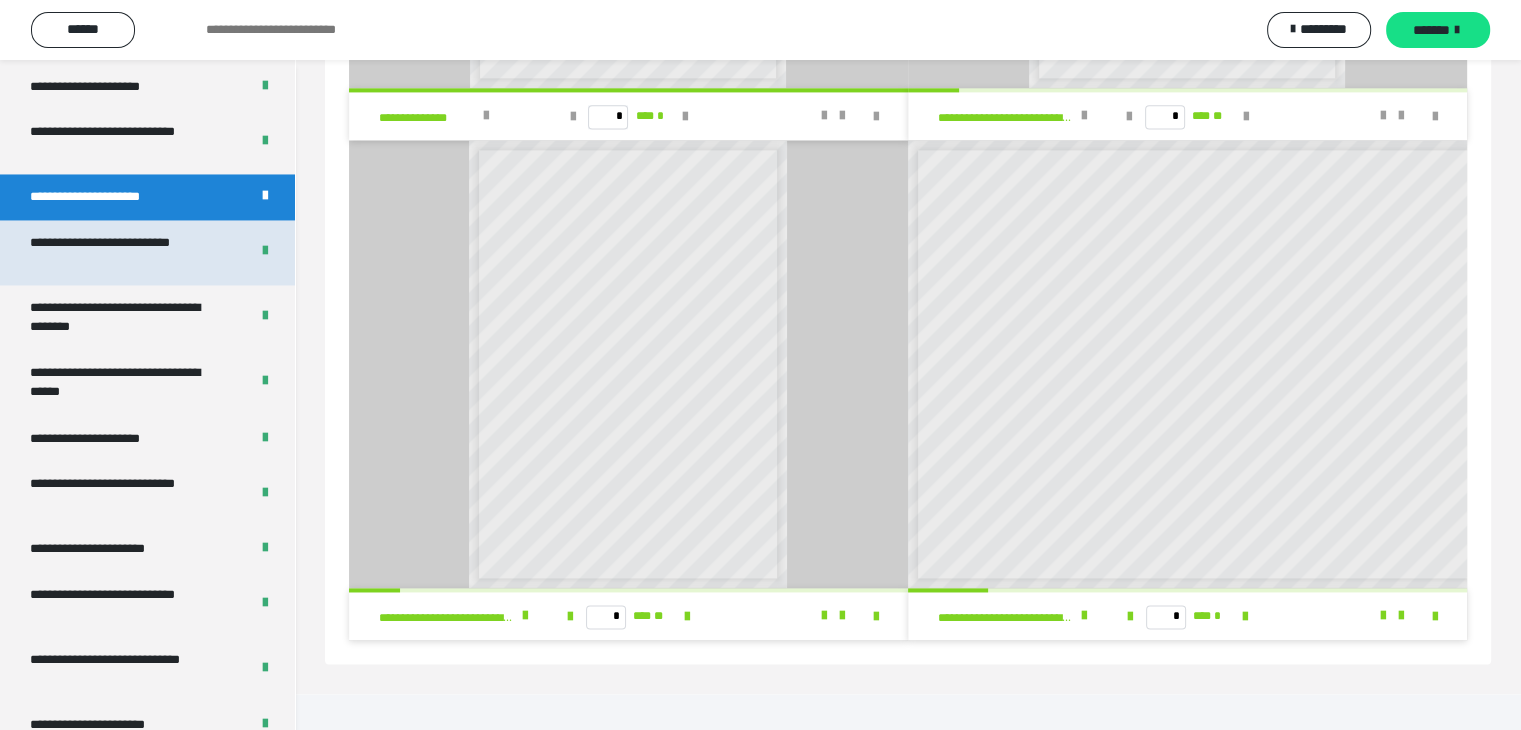click on "**********" at bounding box center (124, 252) 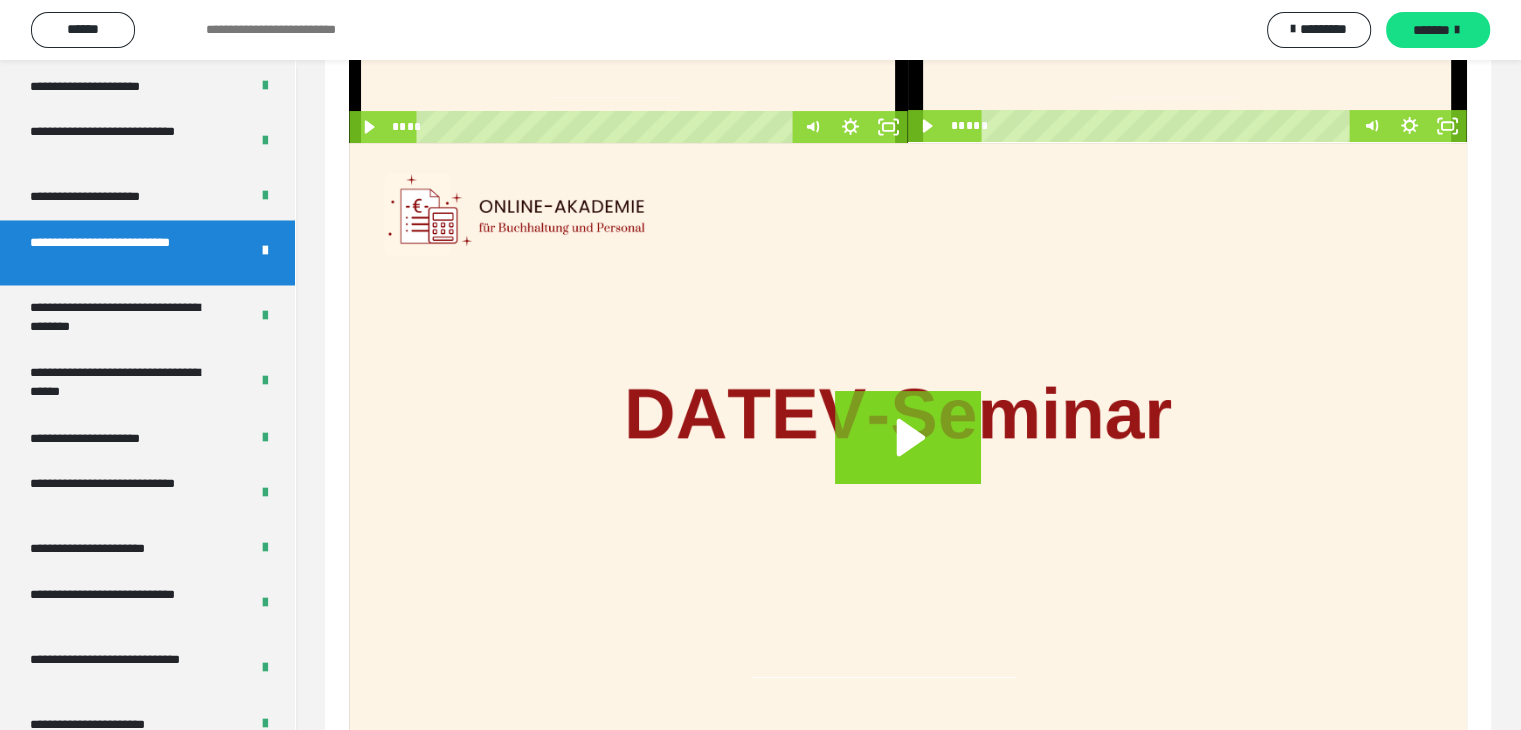 scroll, scrollTop: 394, scrollLeft: 0, axis: vertical 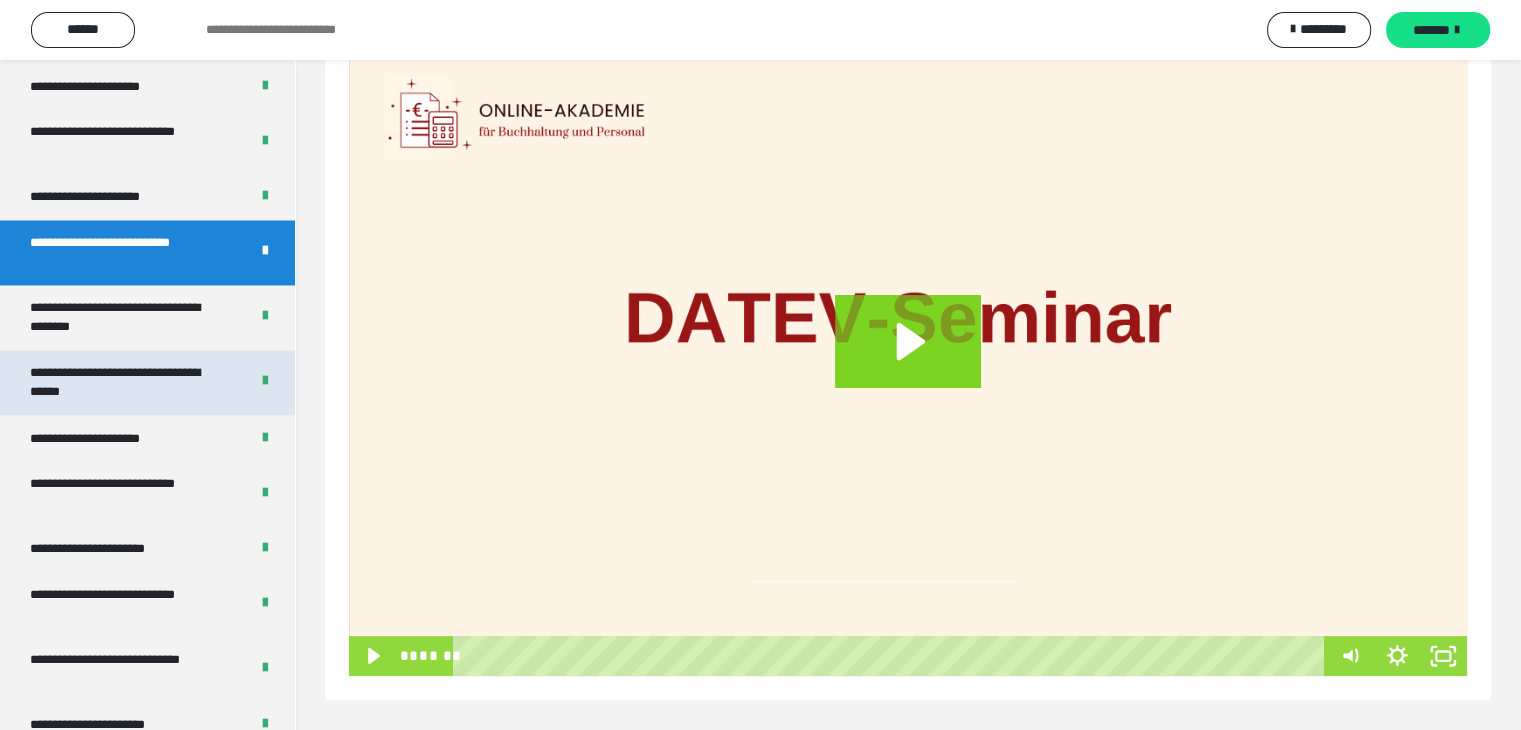 click on "**********" at bounding box center [124, 382] 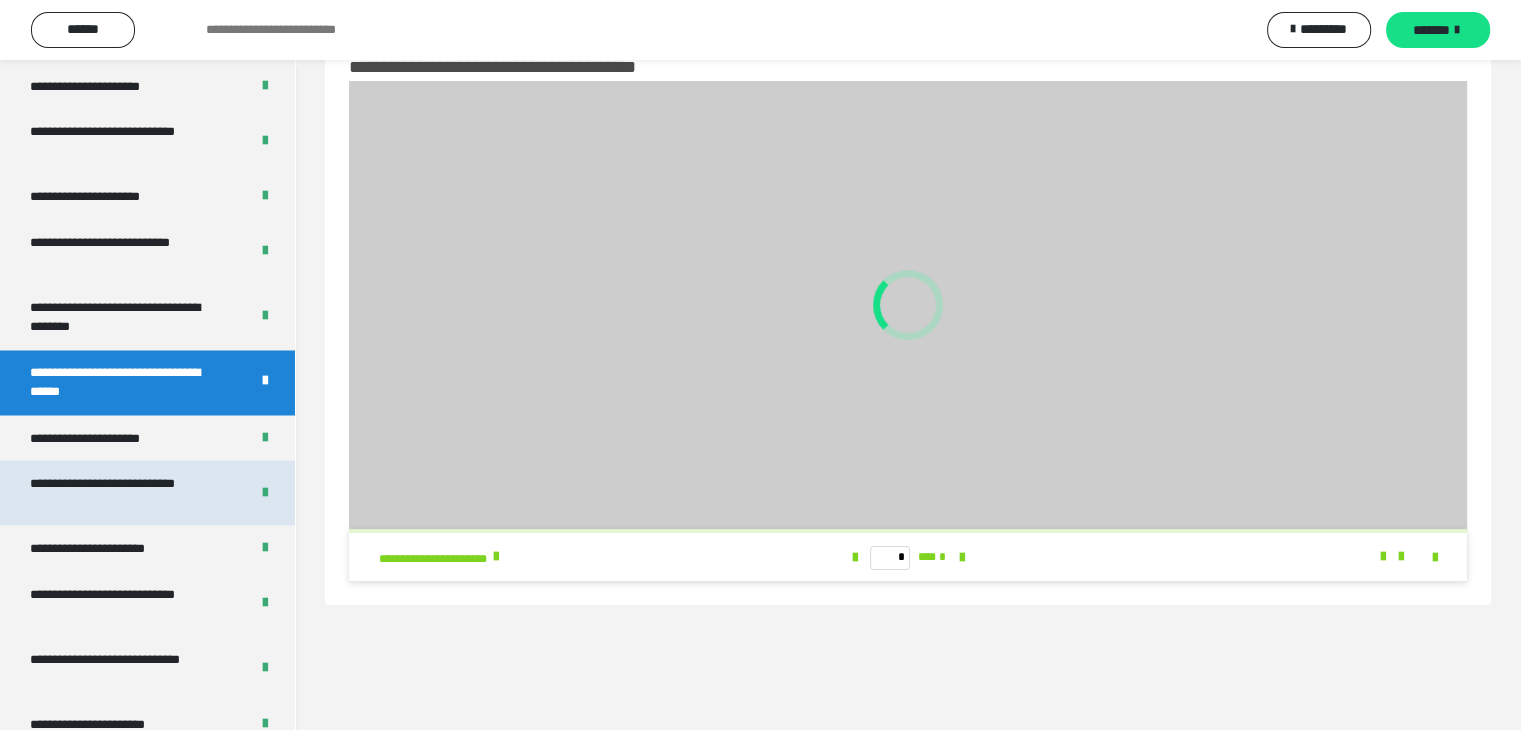 scroll, scrollTop: 60, scrollLeft: 0, axis: vertical 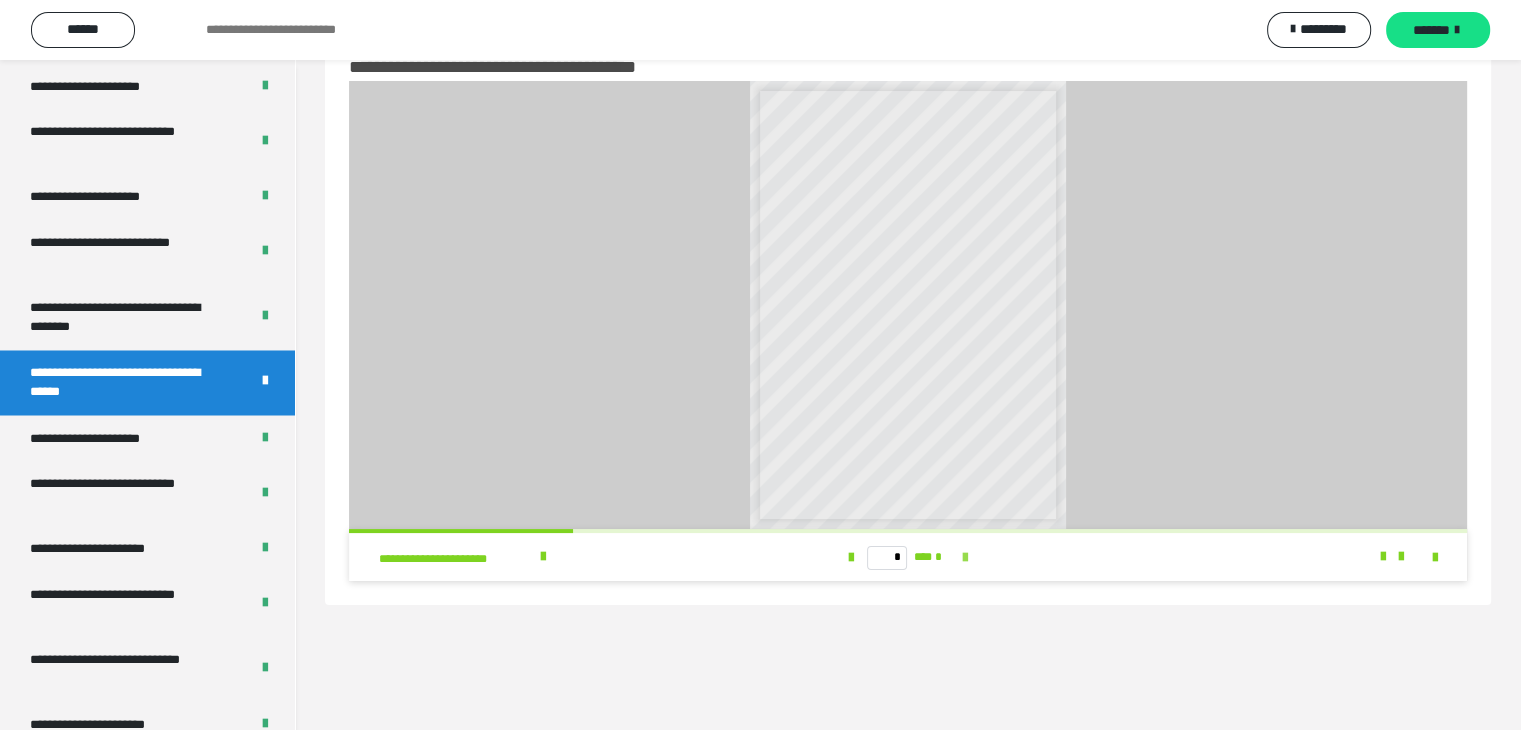 click at bounding box center [965, 558] 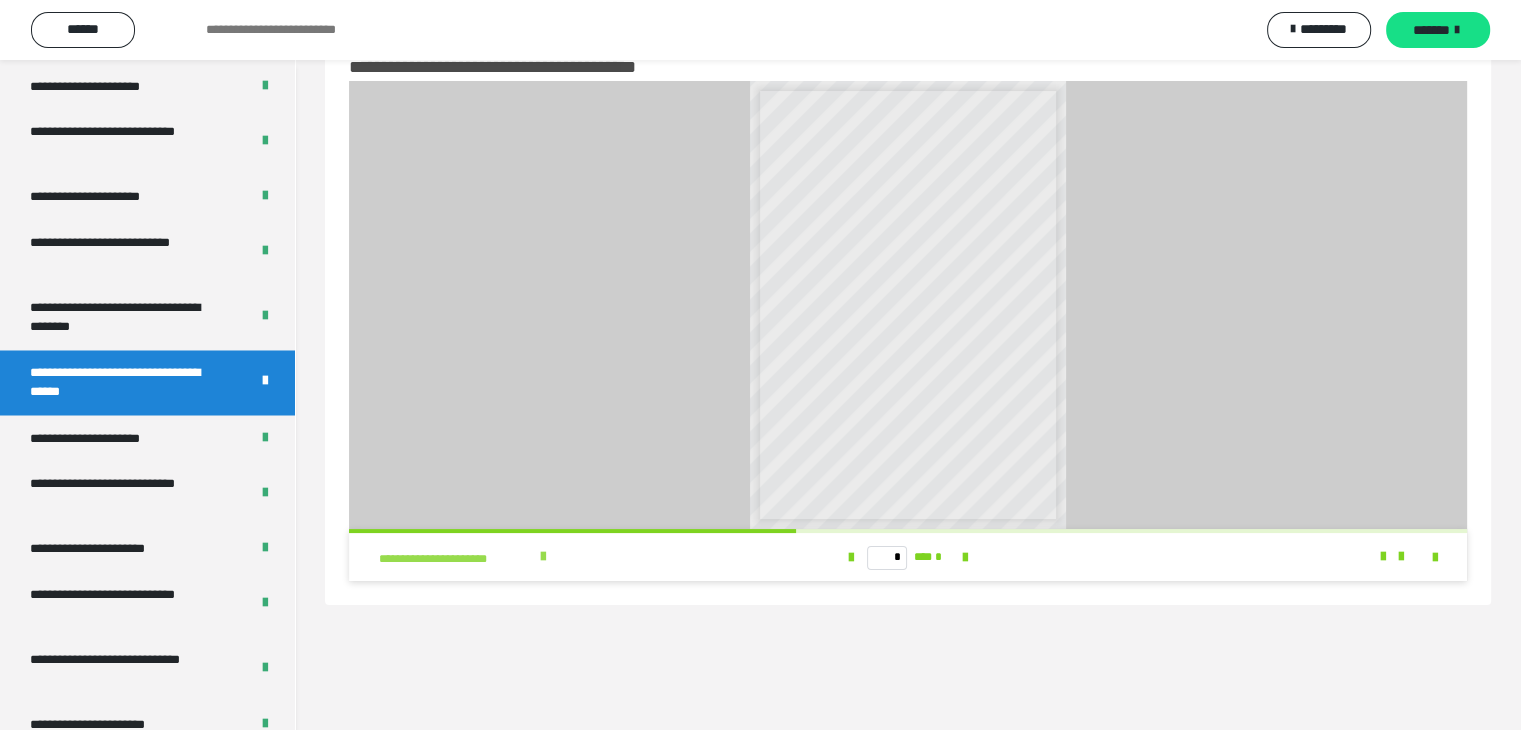 click at bounding box center [543, 557] 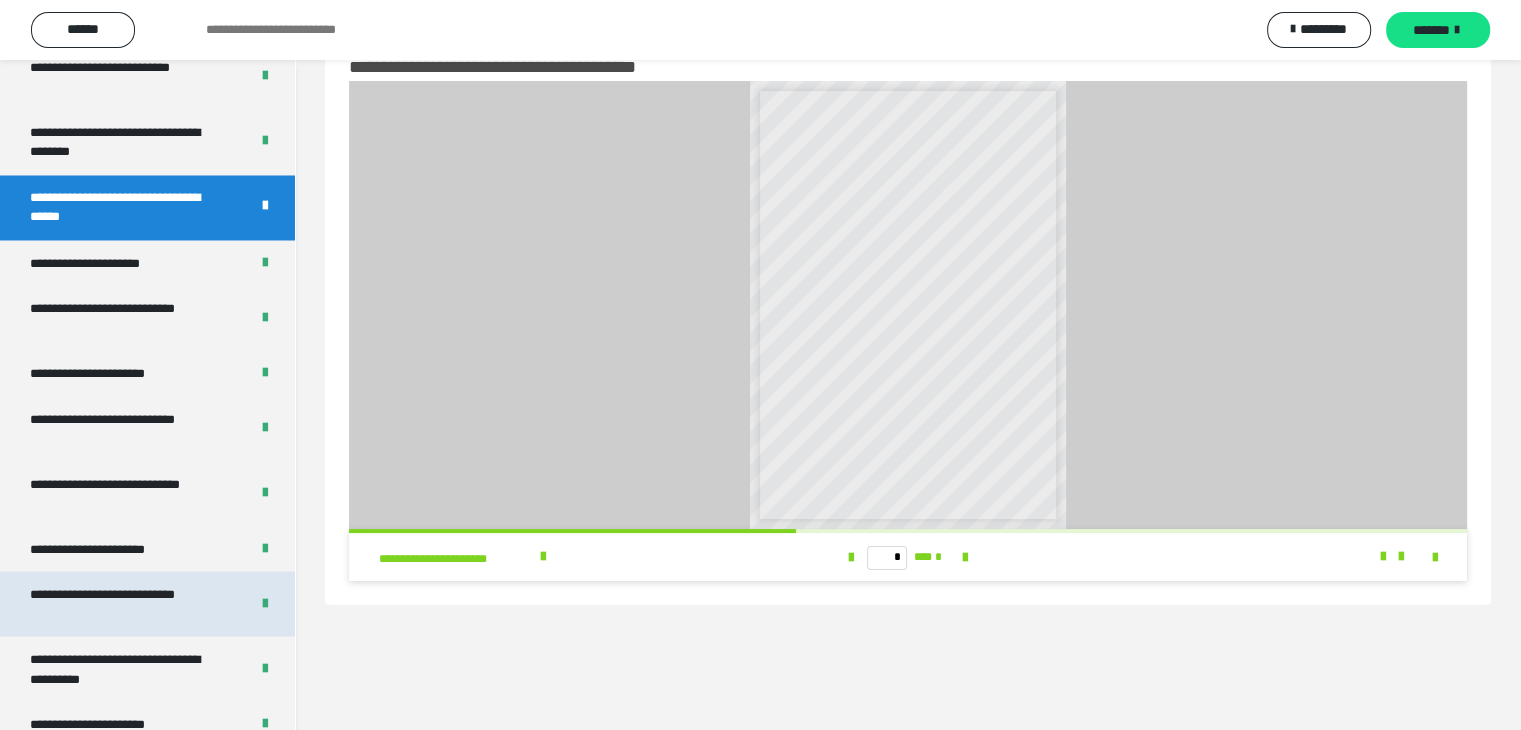 scroll, scrollTop: 3757, scrollLeft: 0, axis: vertical 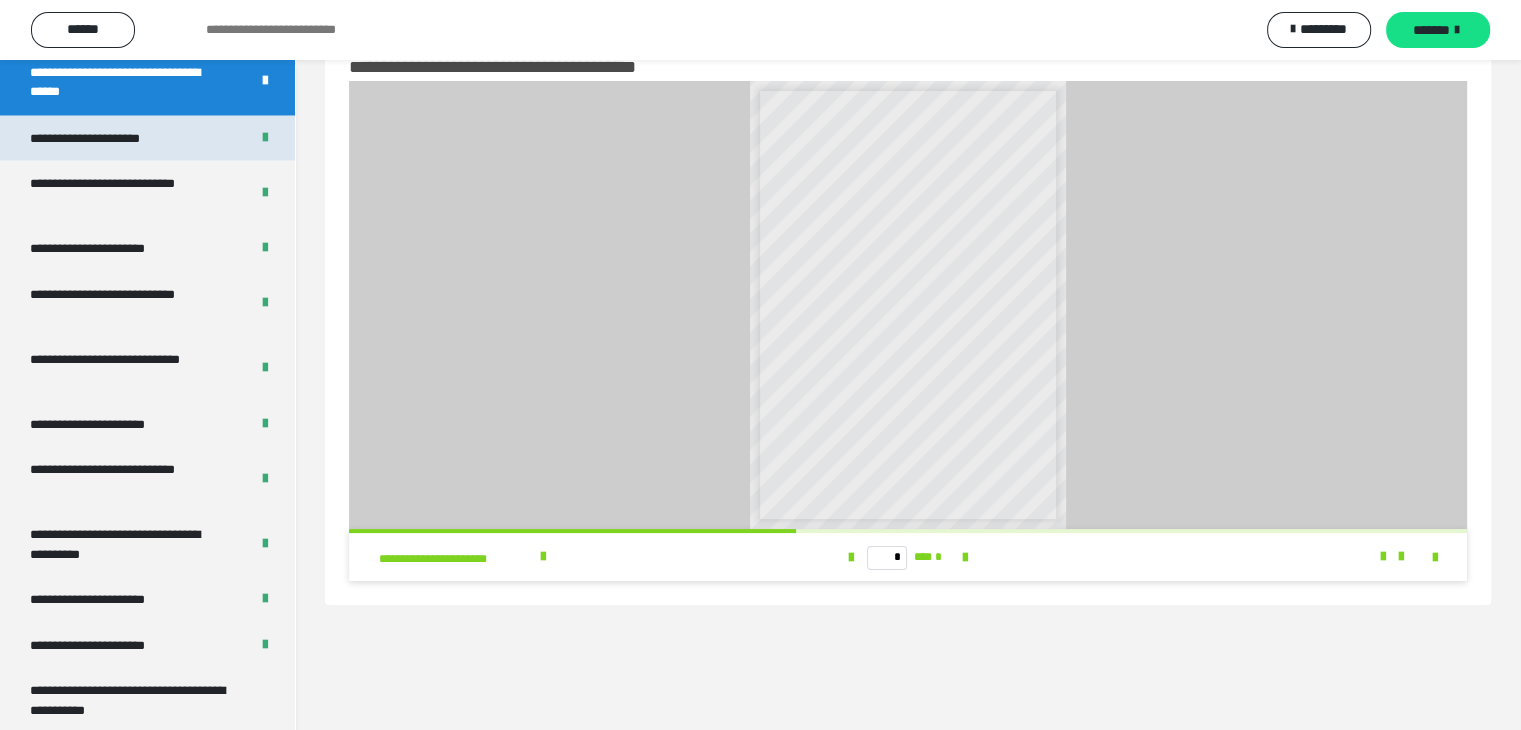 click on "**********" at bounding box center [109, 138] 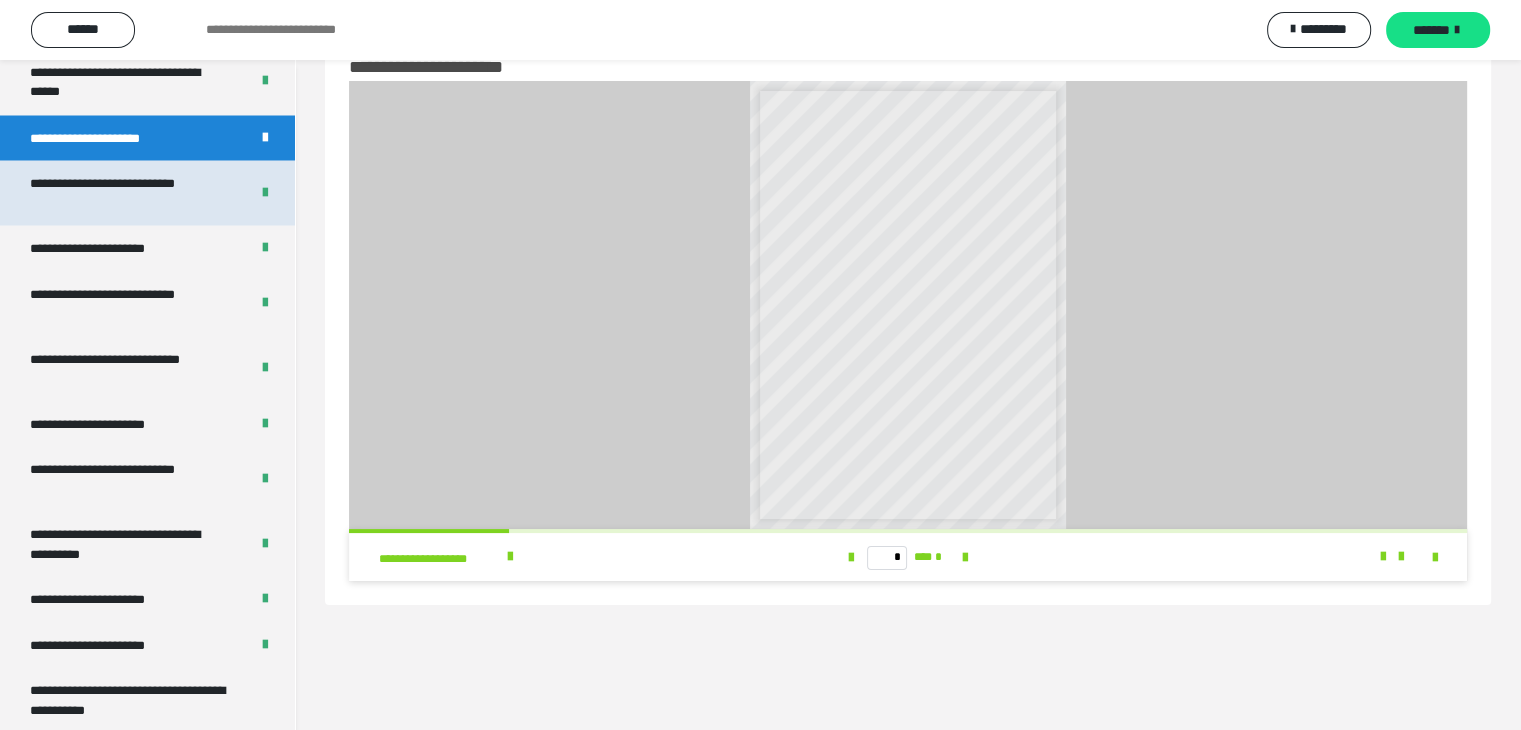 click on "**********" at bounding box center (124, 192) 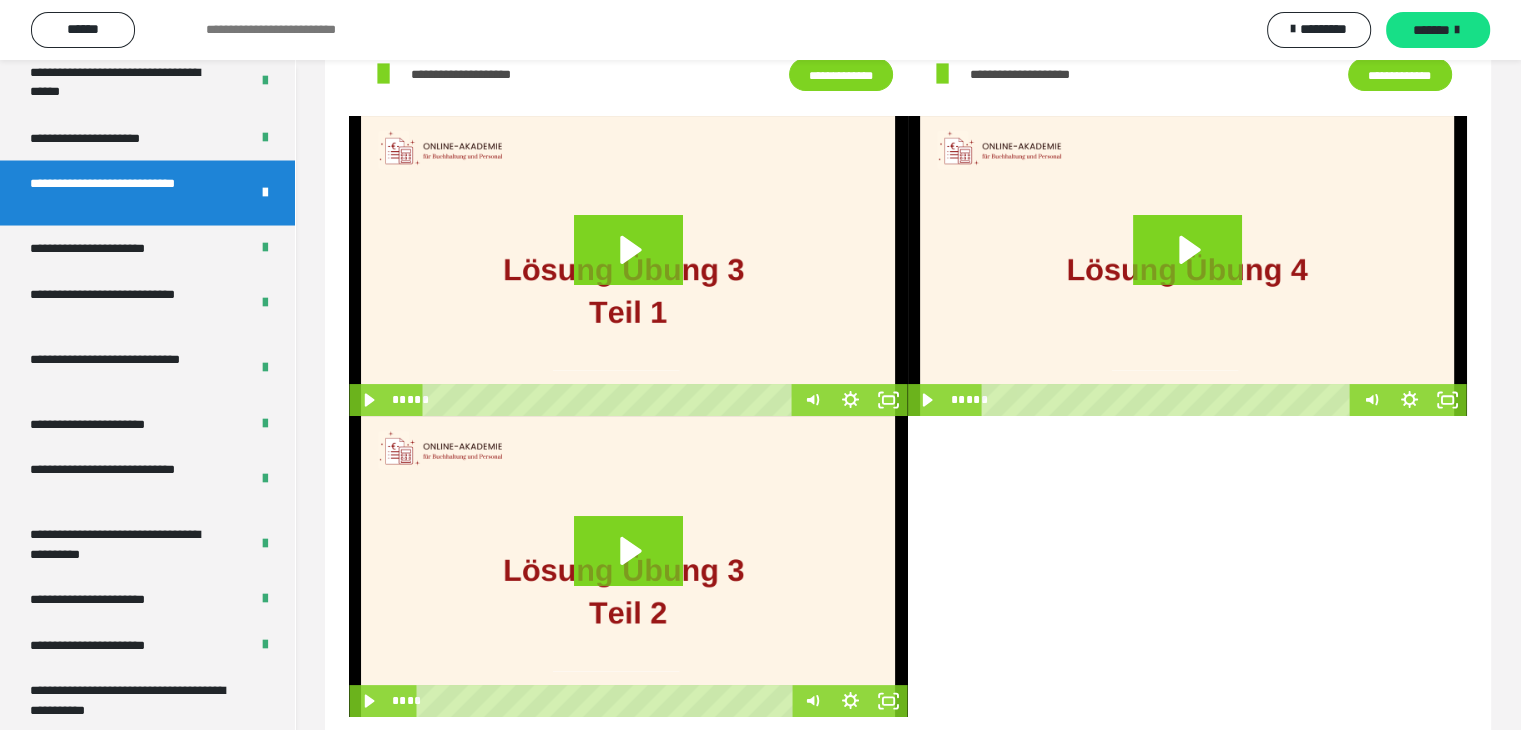 scroll, scrollTop: 149, scrollLeft: 0, axis: vertical 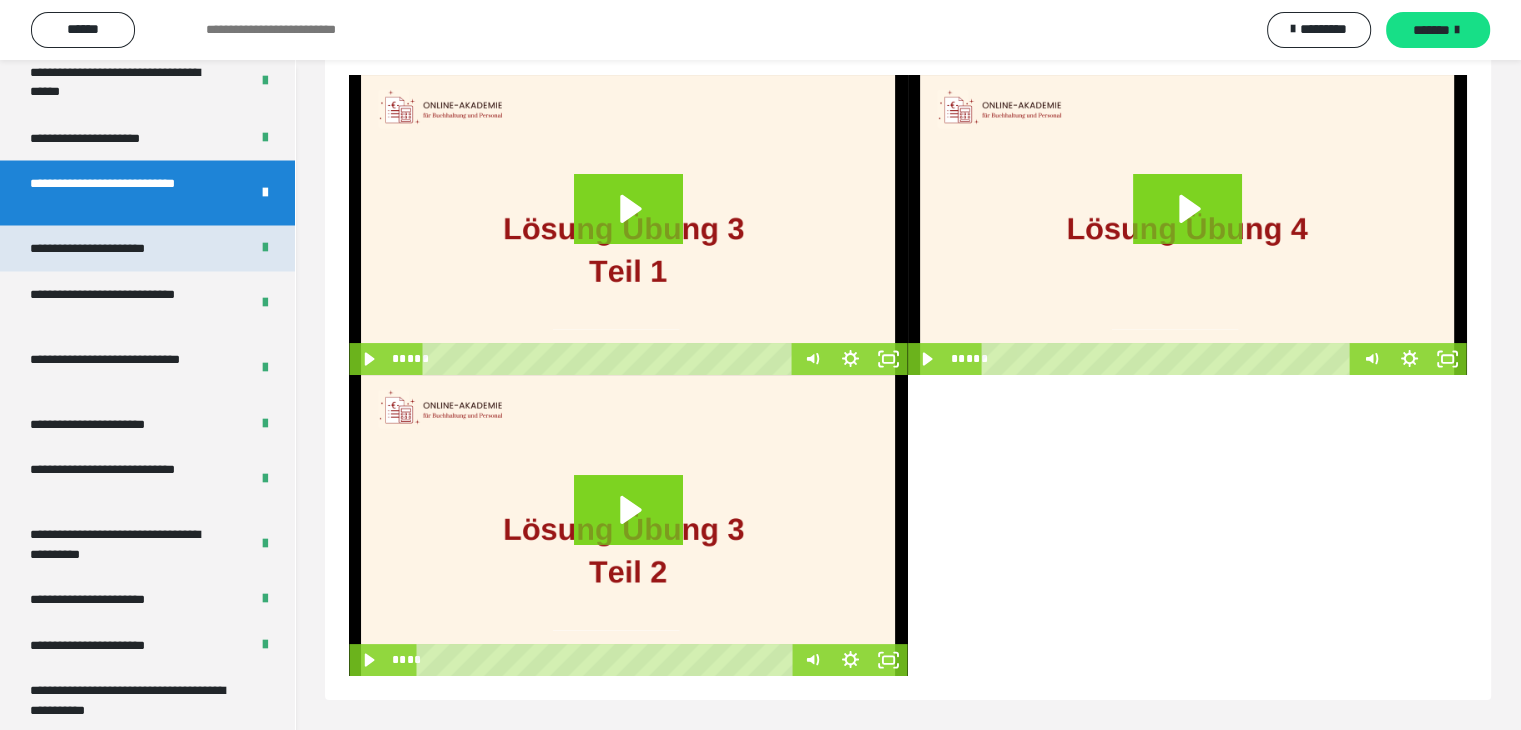 click on "**********" at bounding box center (111, 248) 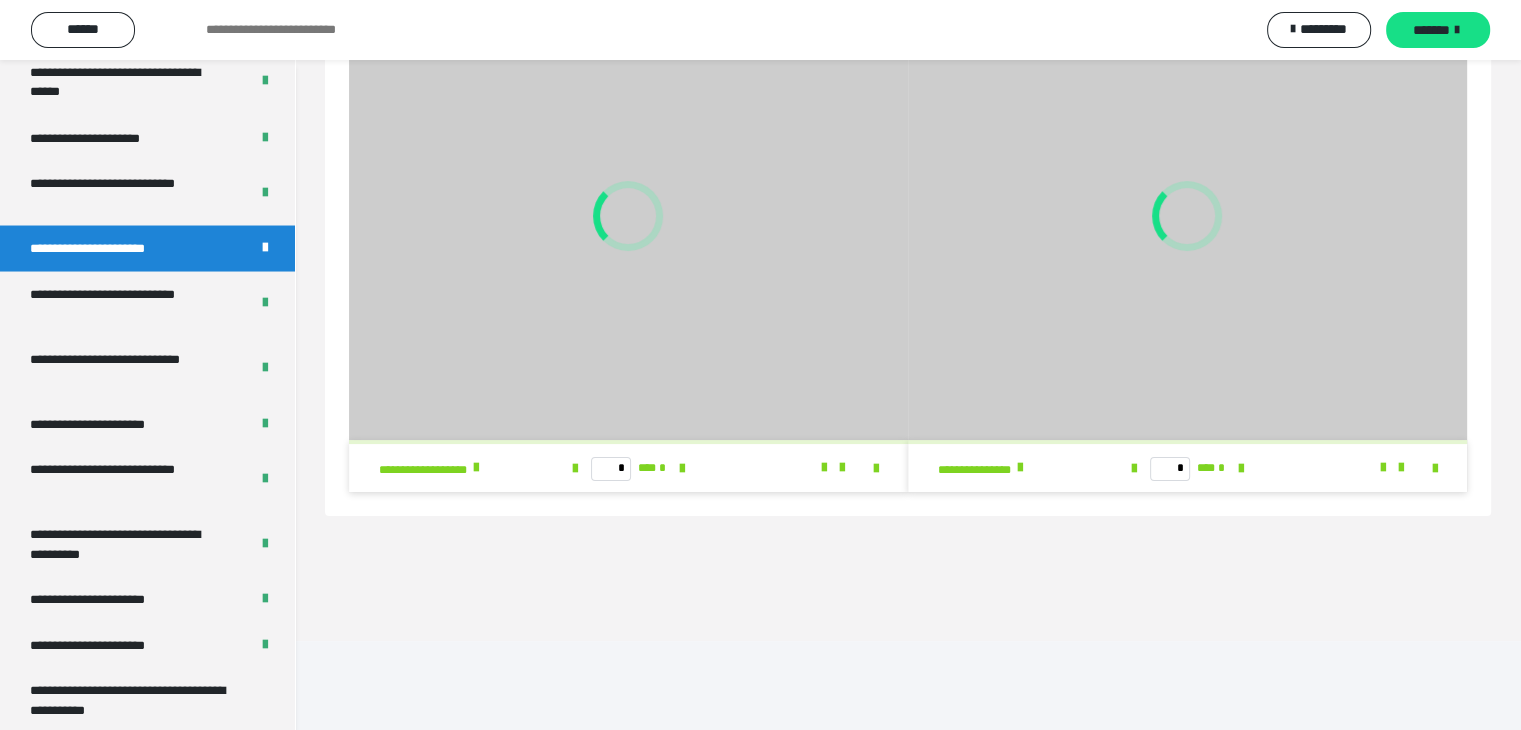 scroll, scrollTop: 60, scrollLeft: 0, axis: vertical 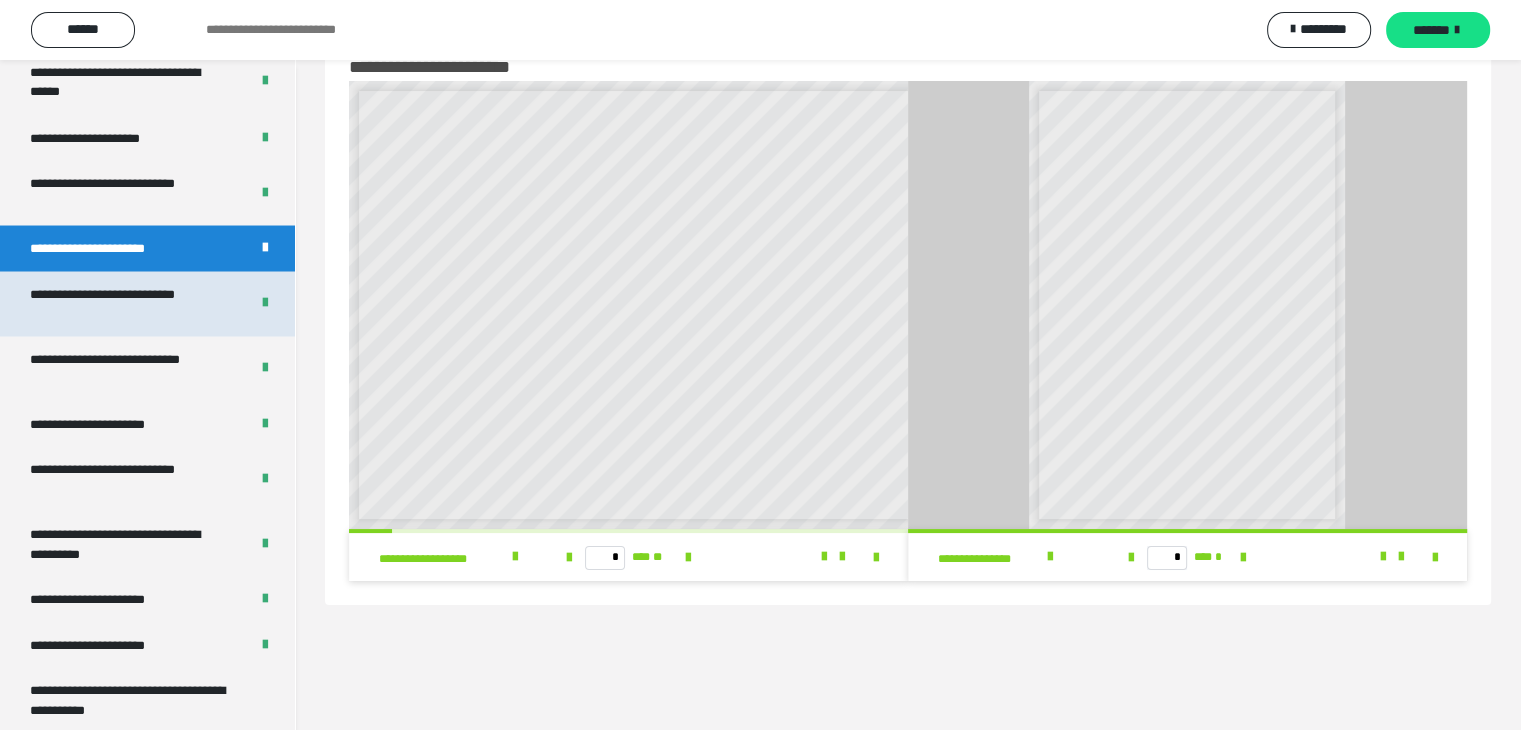 click on "**********" at bounding box center [124, 303] 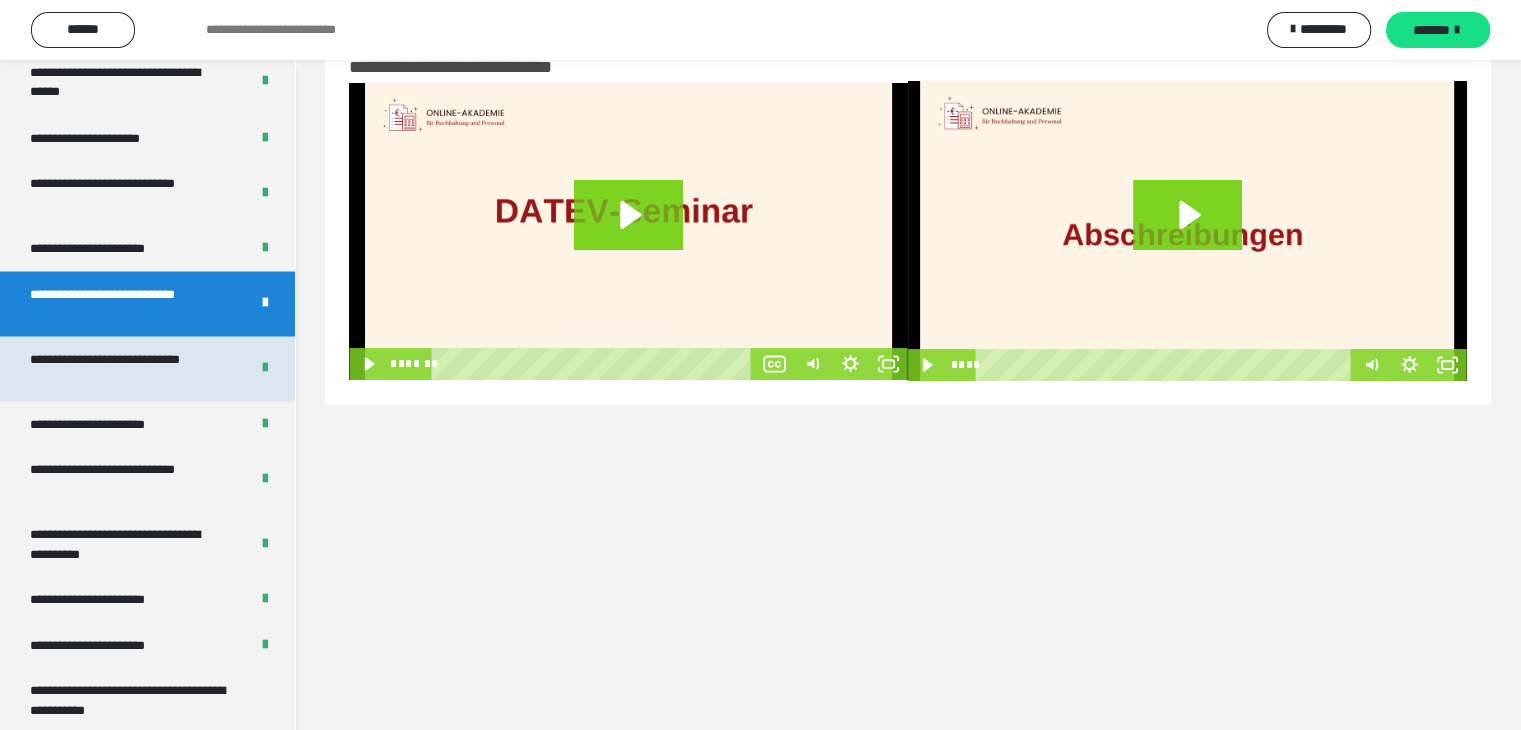 drag, startPoint x: 112, startPoint y: 371, endPoint x: 122, endPoint y: 365, distance: 11.661903 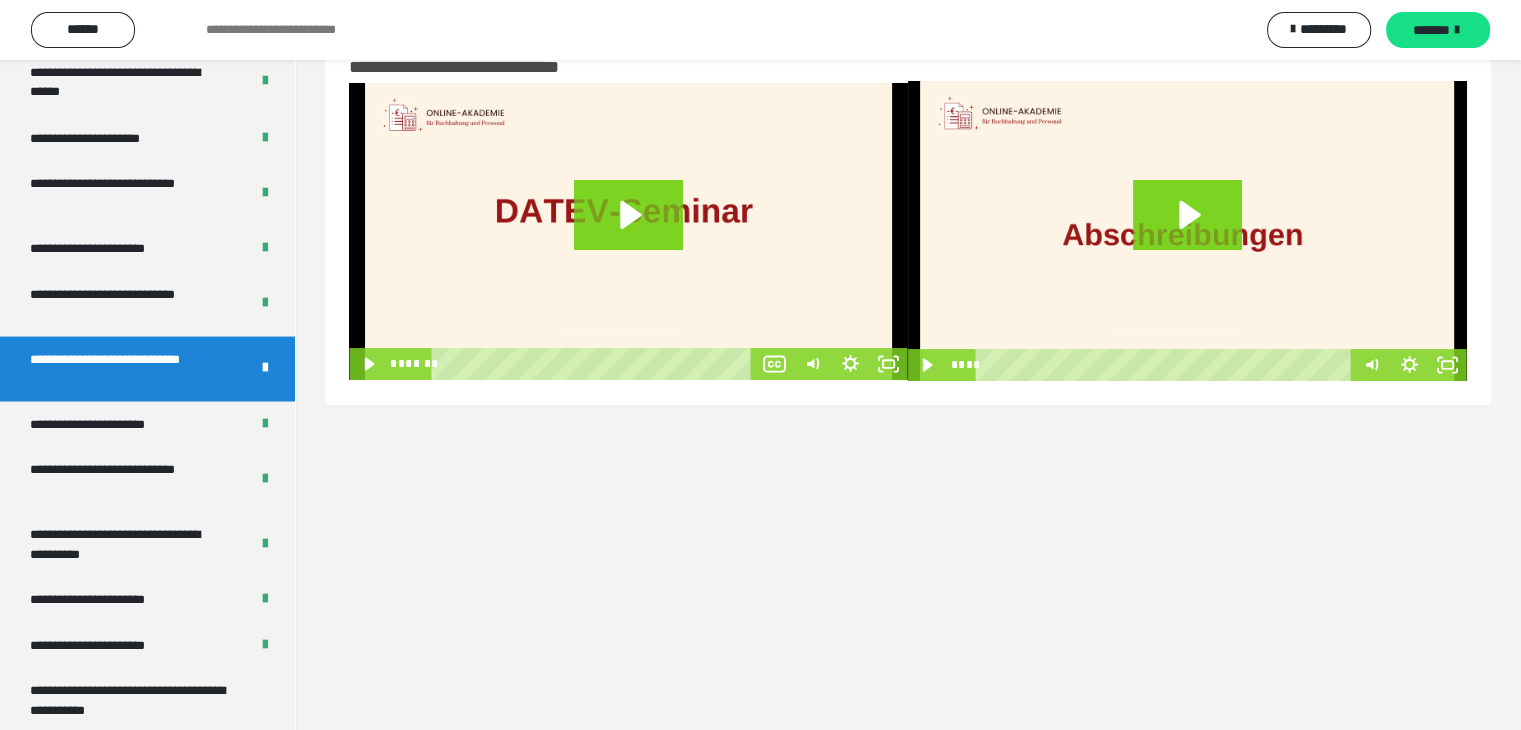 click on "**********" at bounding box center [124, 368] 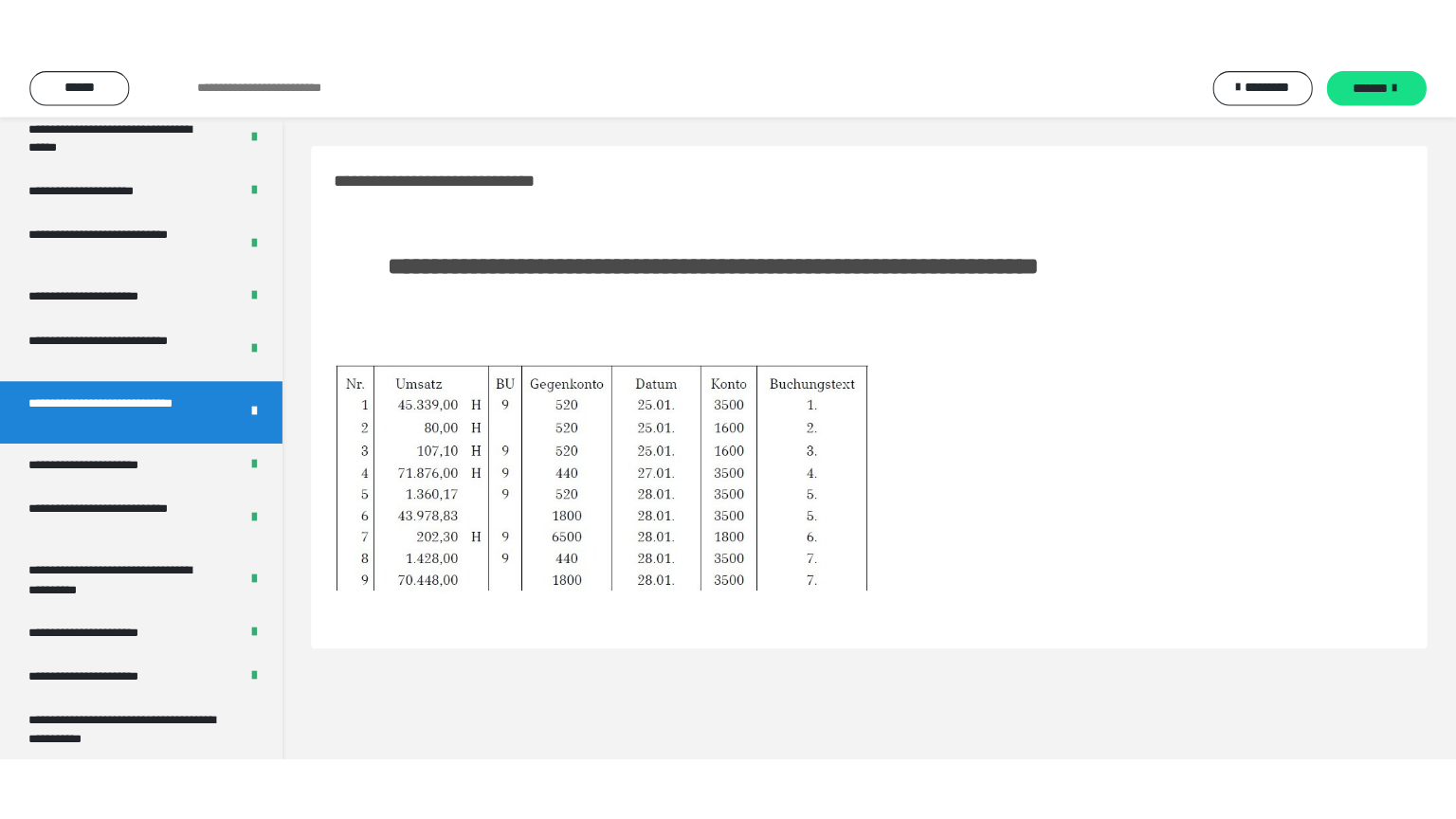 scroll, scrollTop: 57, scrollLeft: 0, axis: vertical 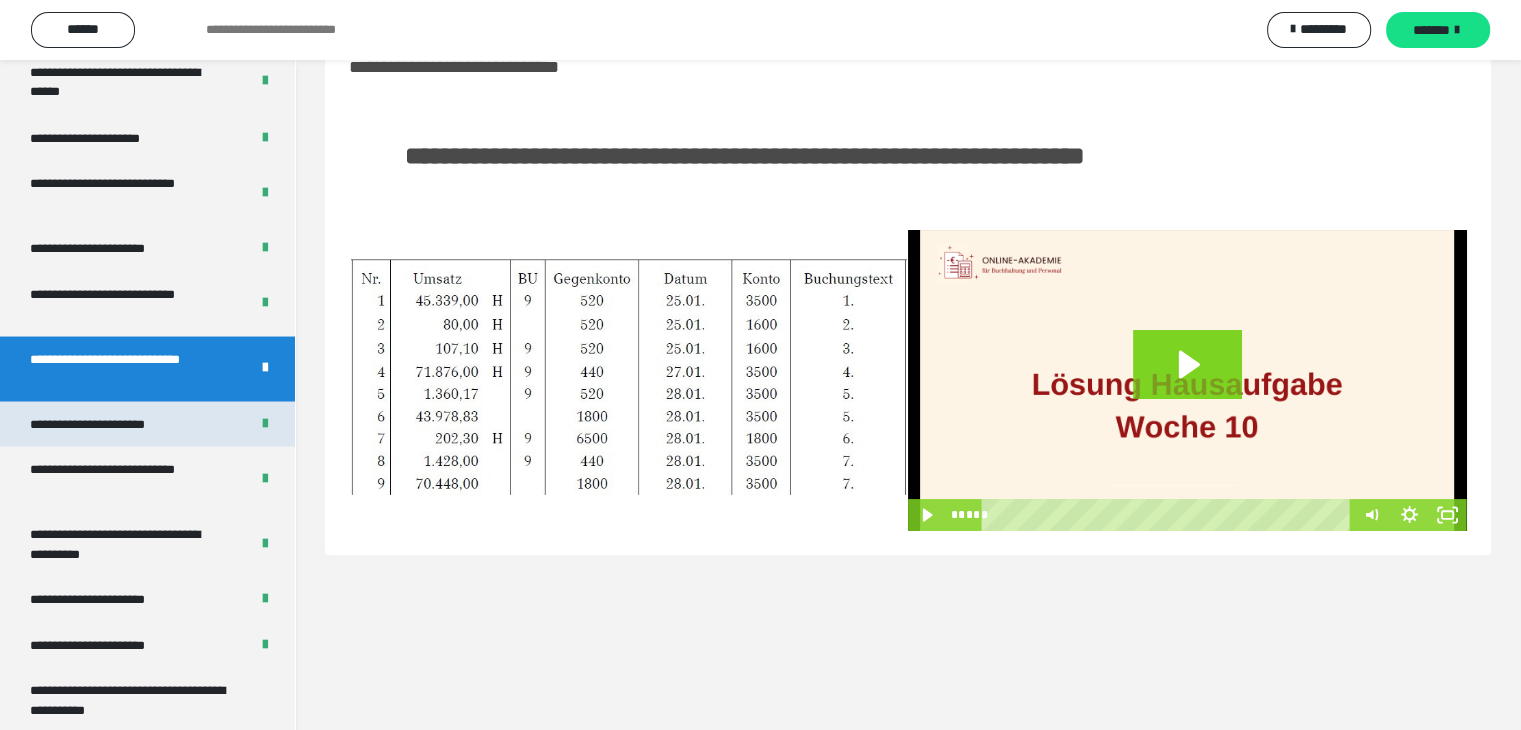 click on "**********" at bounding box center (109, 424) 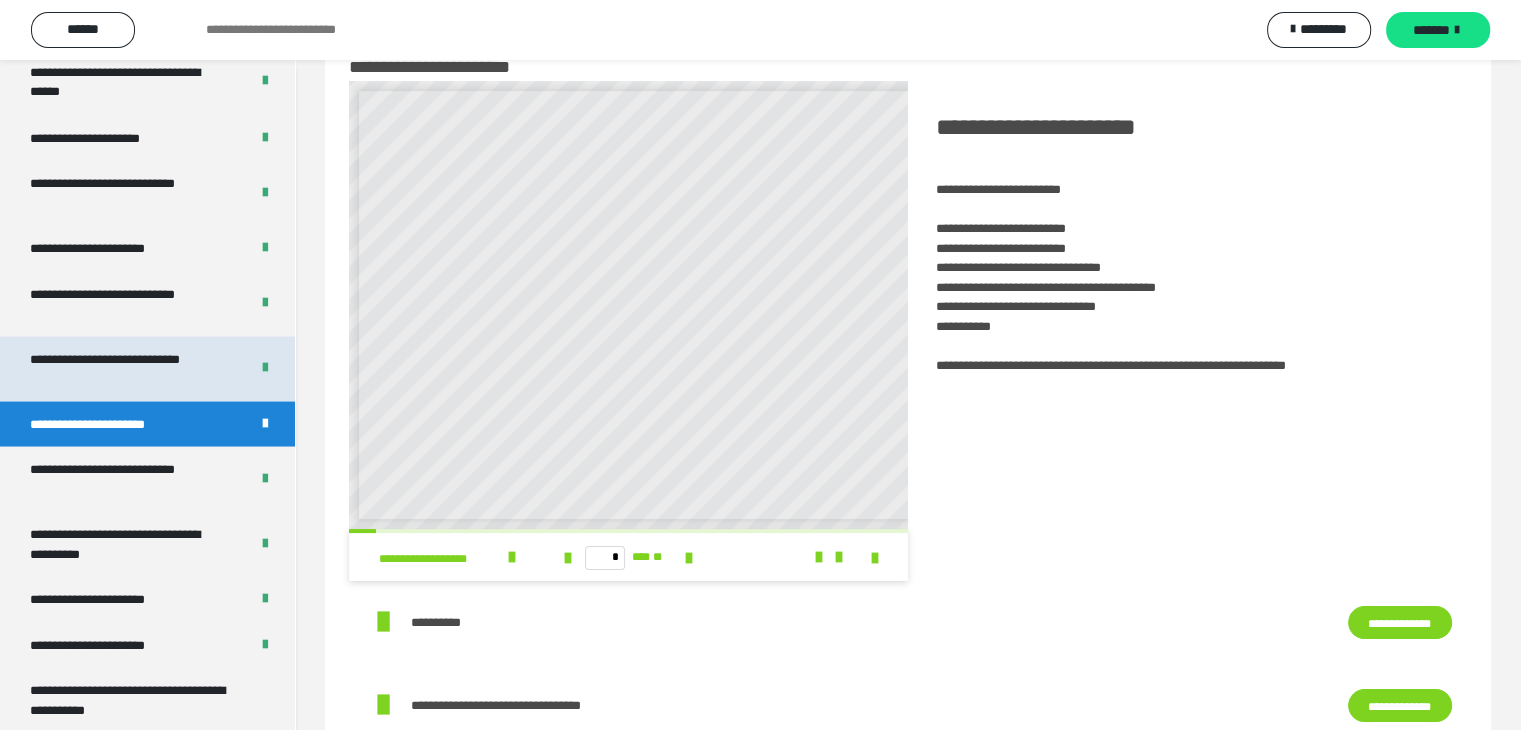 click on "**********" at bounding box center [124, 368] 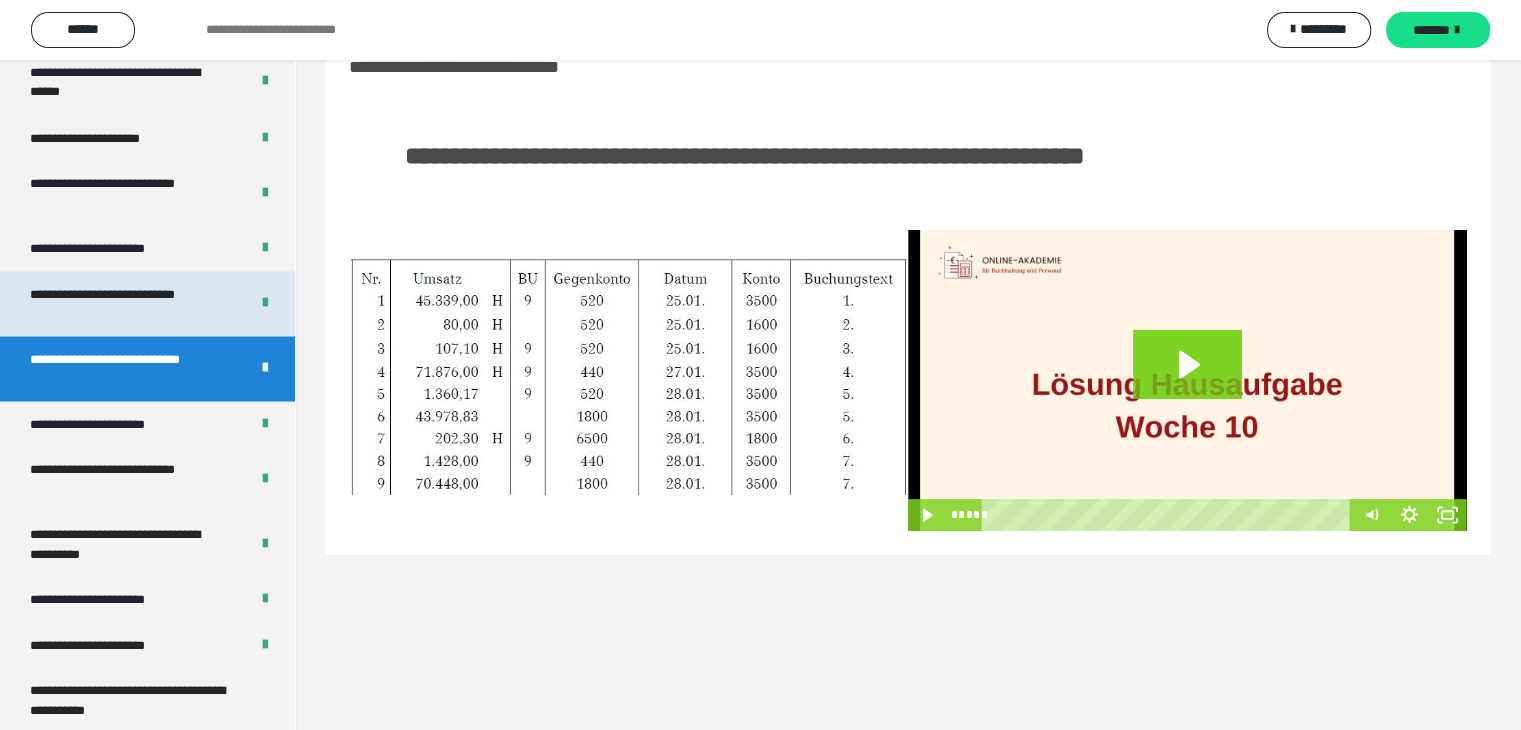 click on "**********" at bounding box center [124, 303] 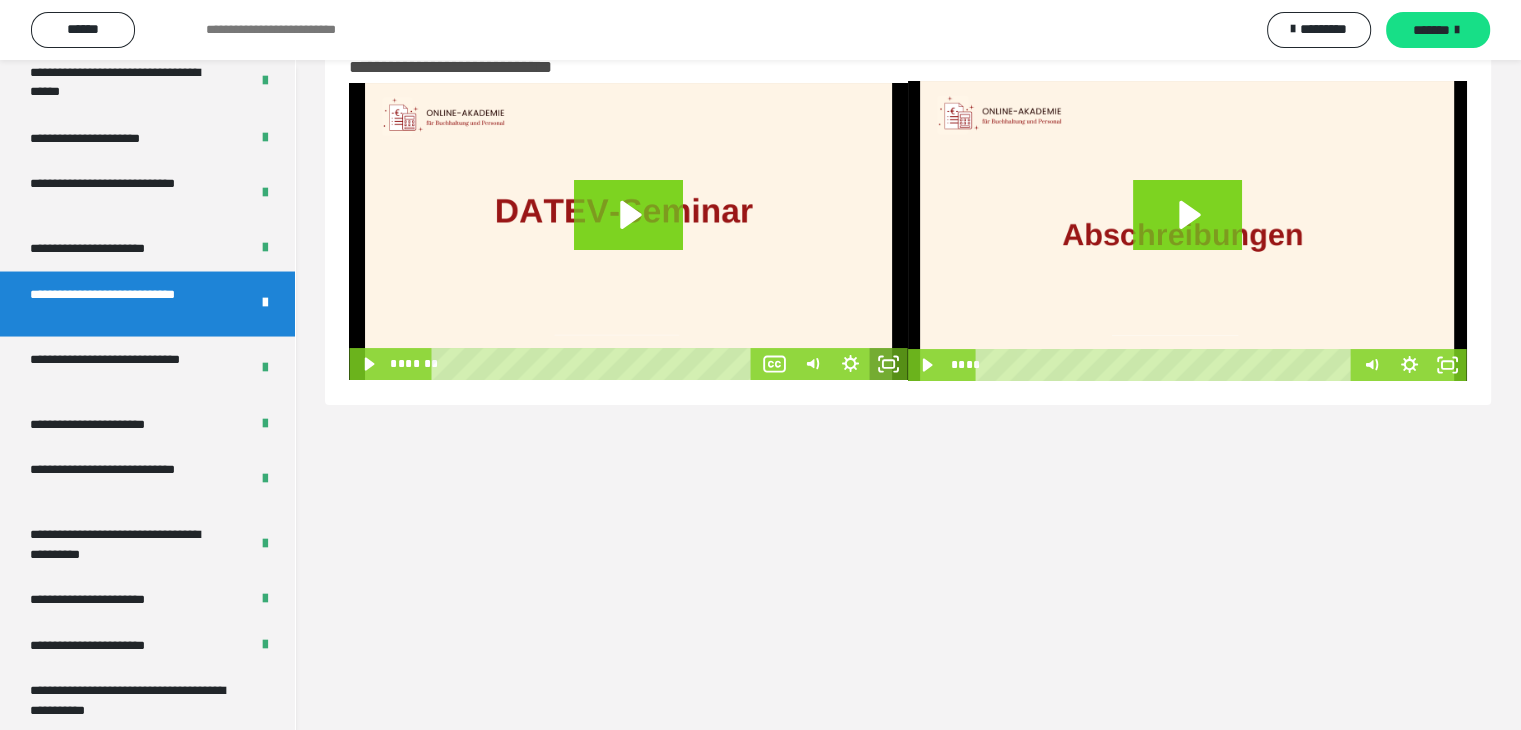 click 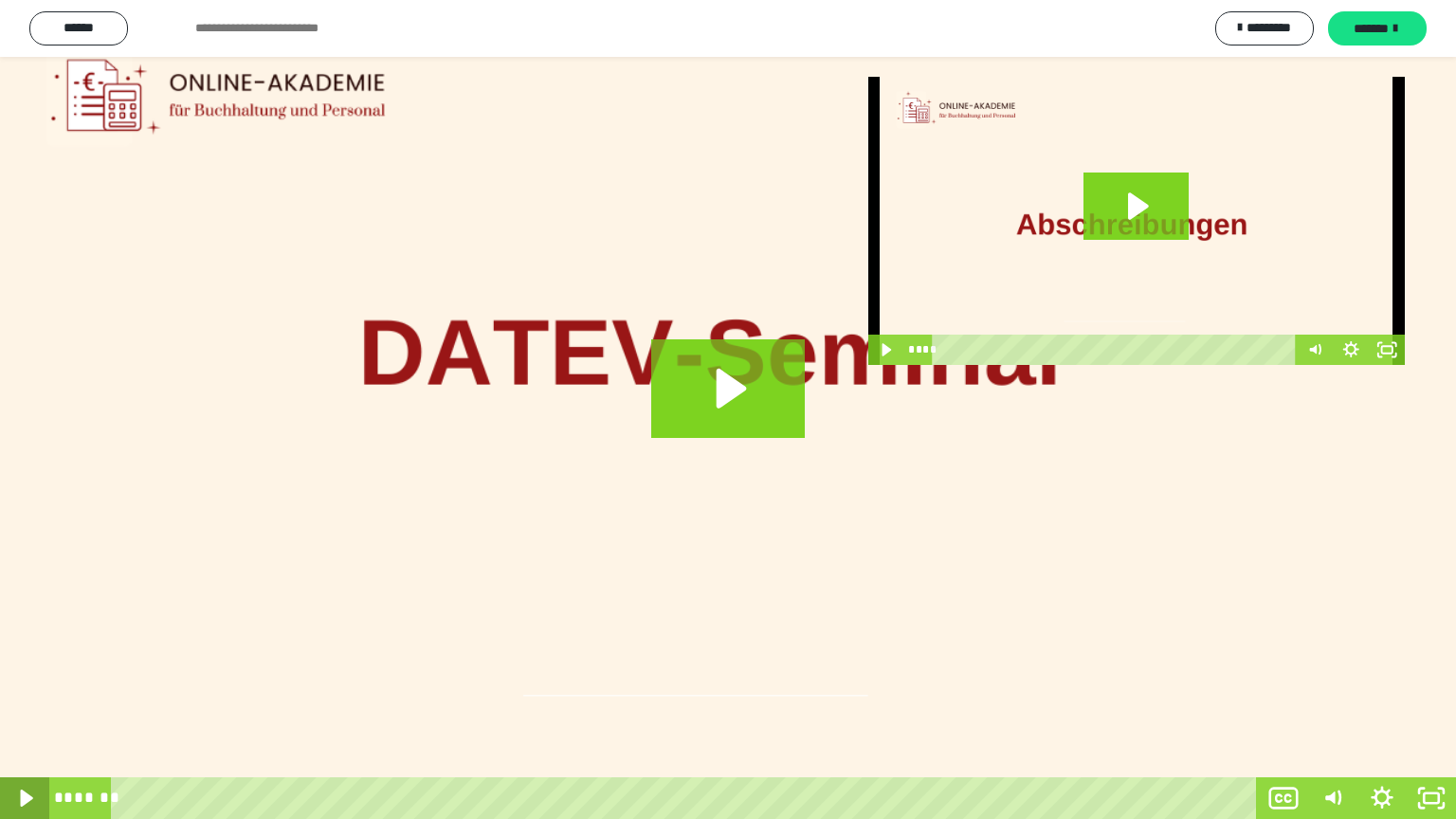 click 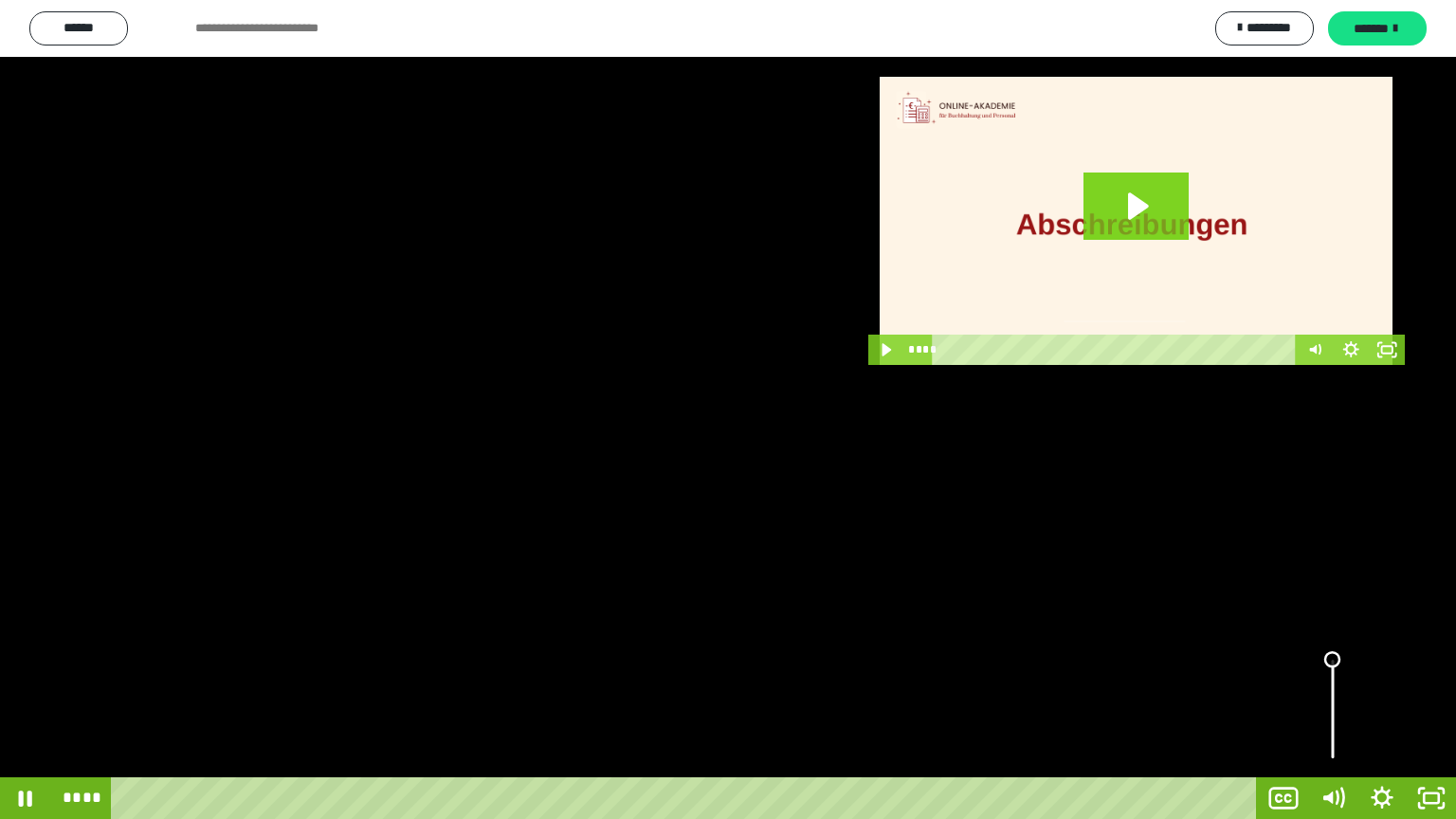 drag, startPoint x: 1331, startPoint y: 710, endPoint x: 1335, endPoint y: 652, distance: 58.13777 